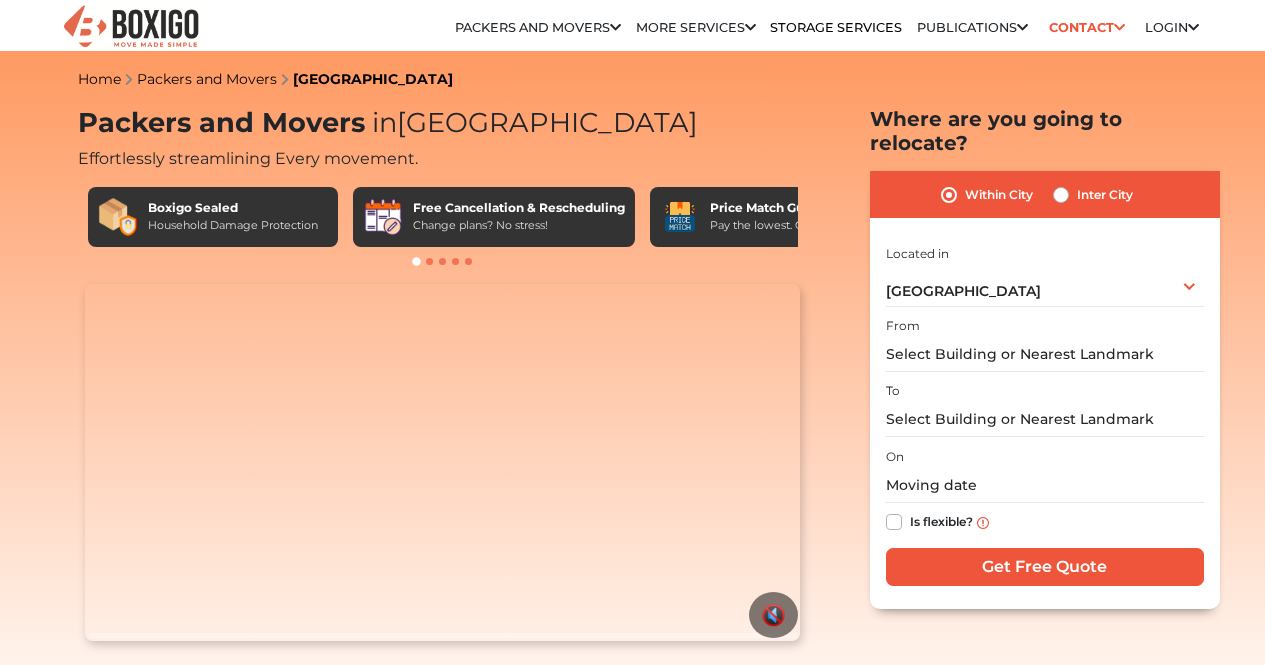 scroll, scrollTop: 0, scrollLeft: 0, axis: both 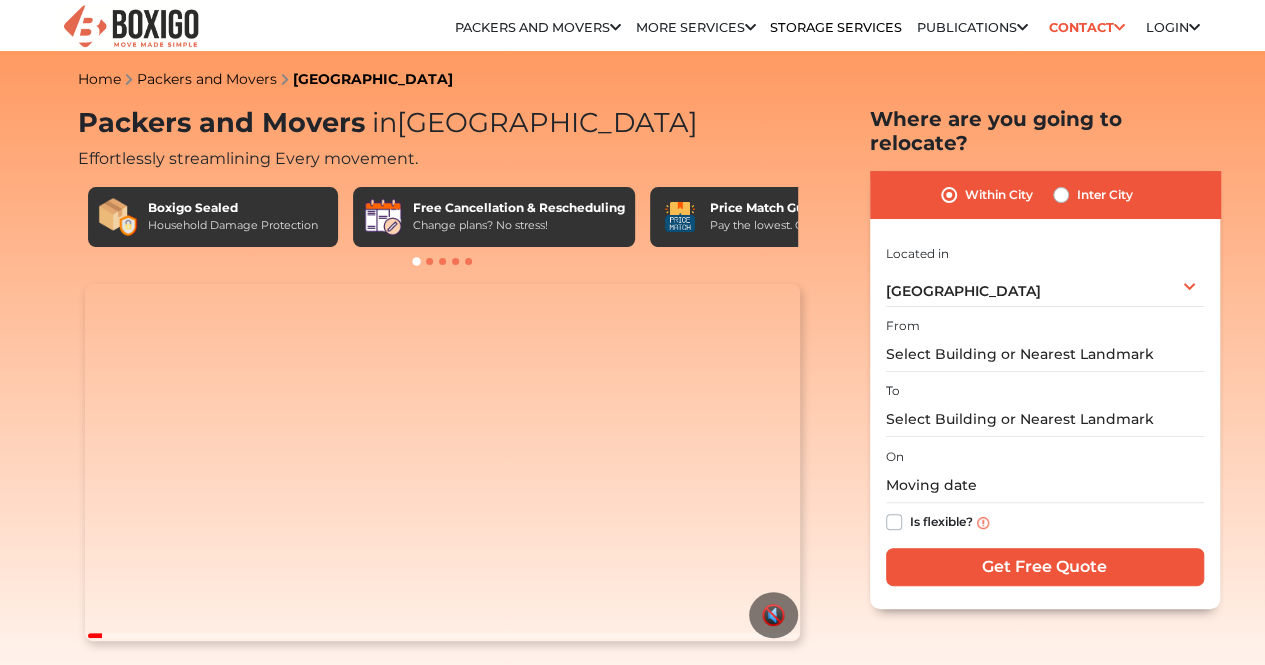 click on "Inter City" at bounding box center [1105, 195] 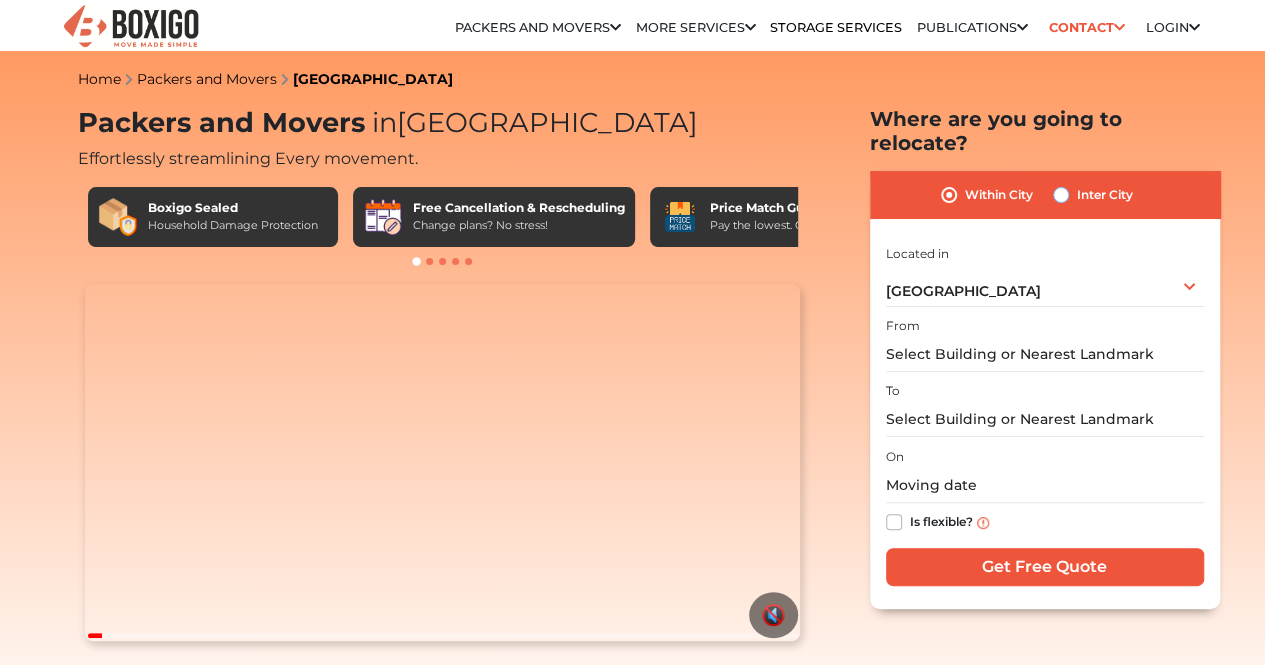 click on "Inter City" at bounding box center [1061, 193] 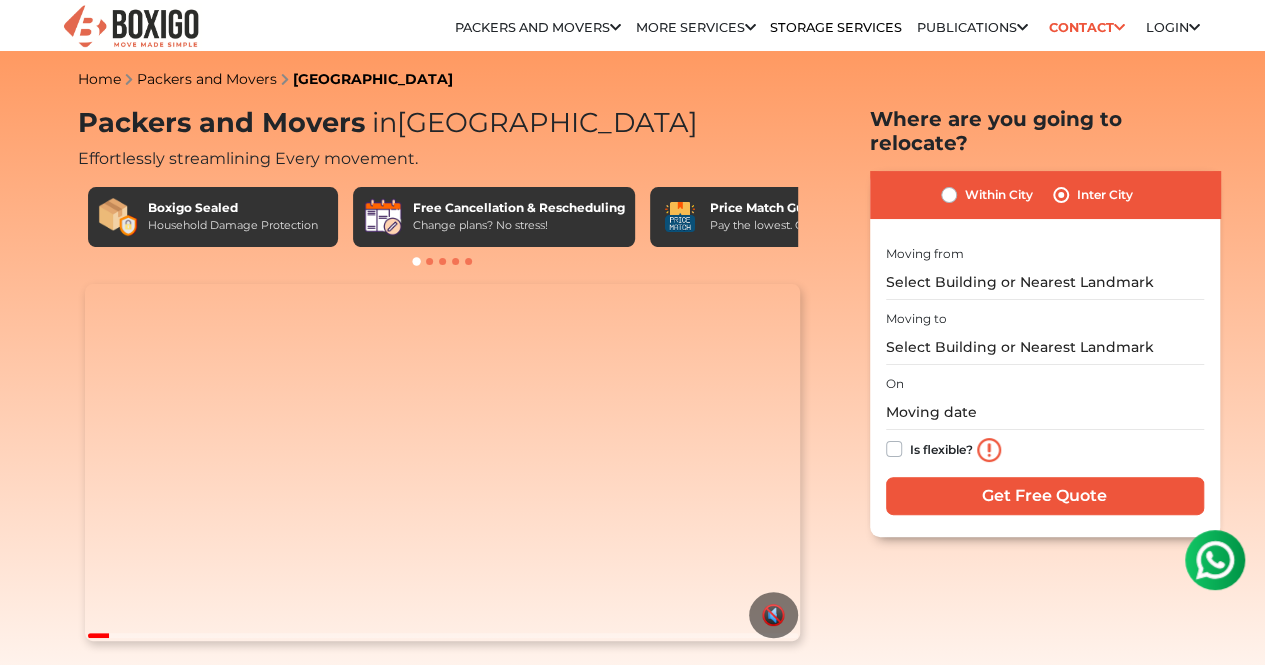 scroll, scrollTop: 0, scrollLeft: 0, axis: both 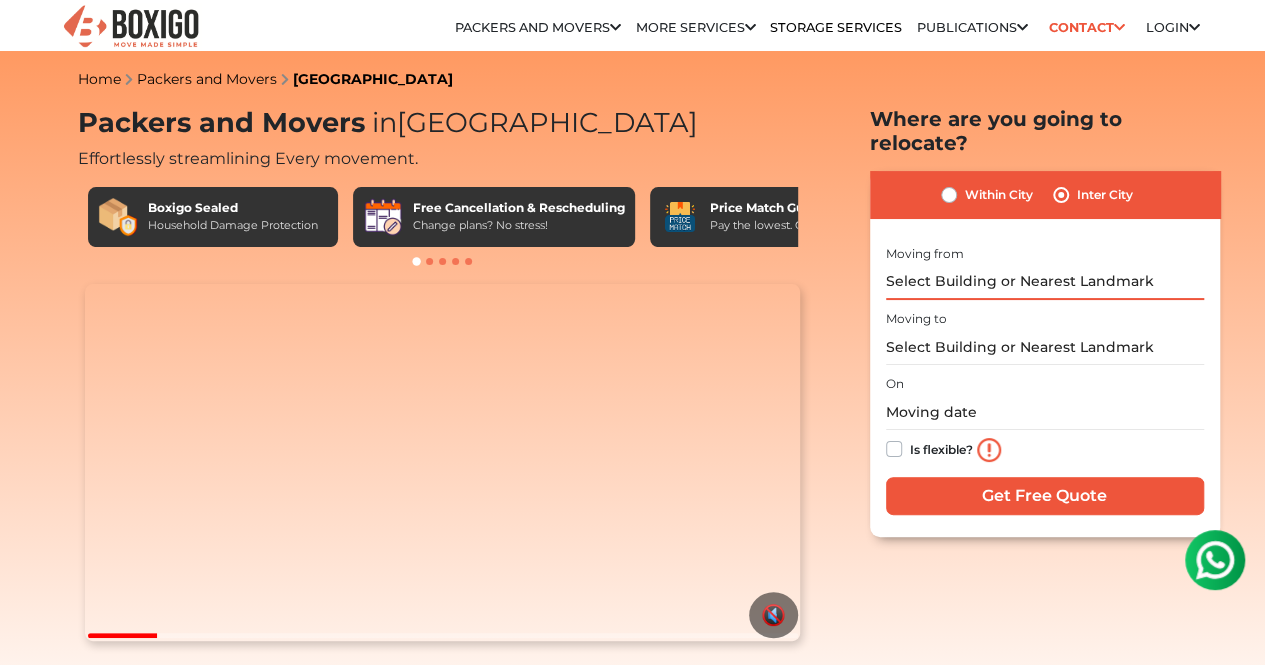 click at bounding box center [1045, 282] 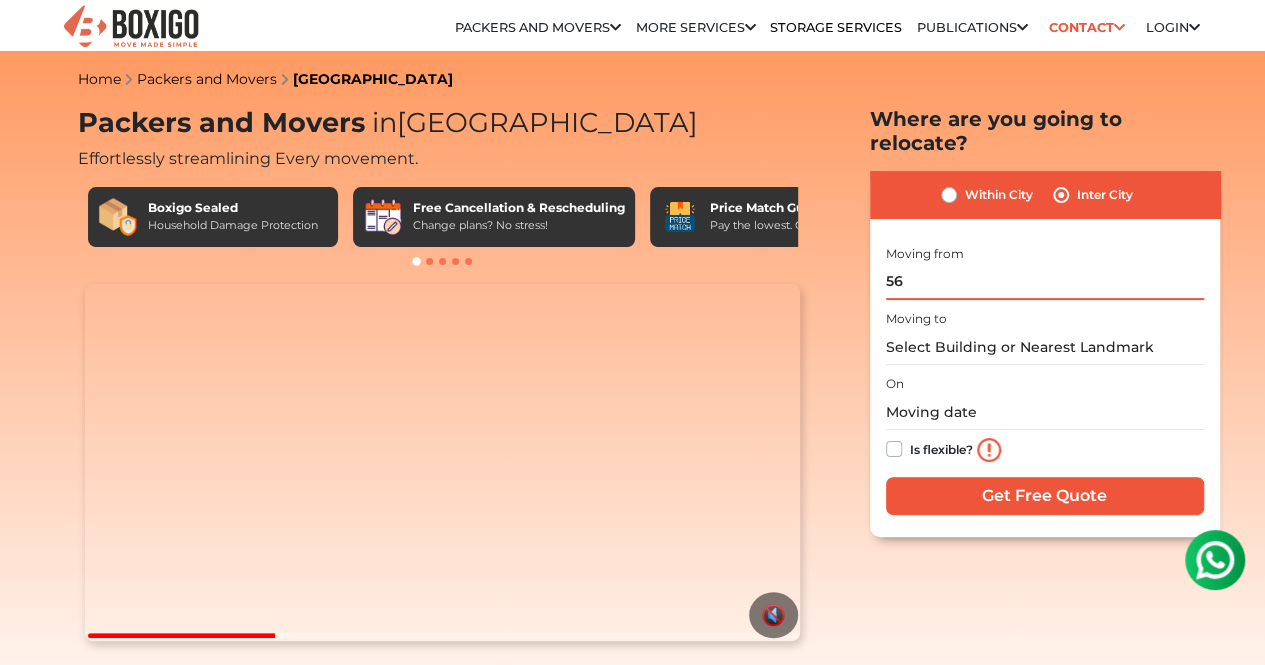 type on "5" 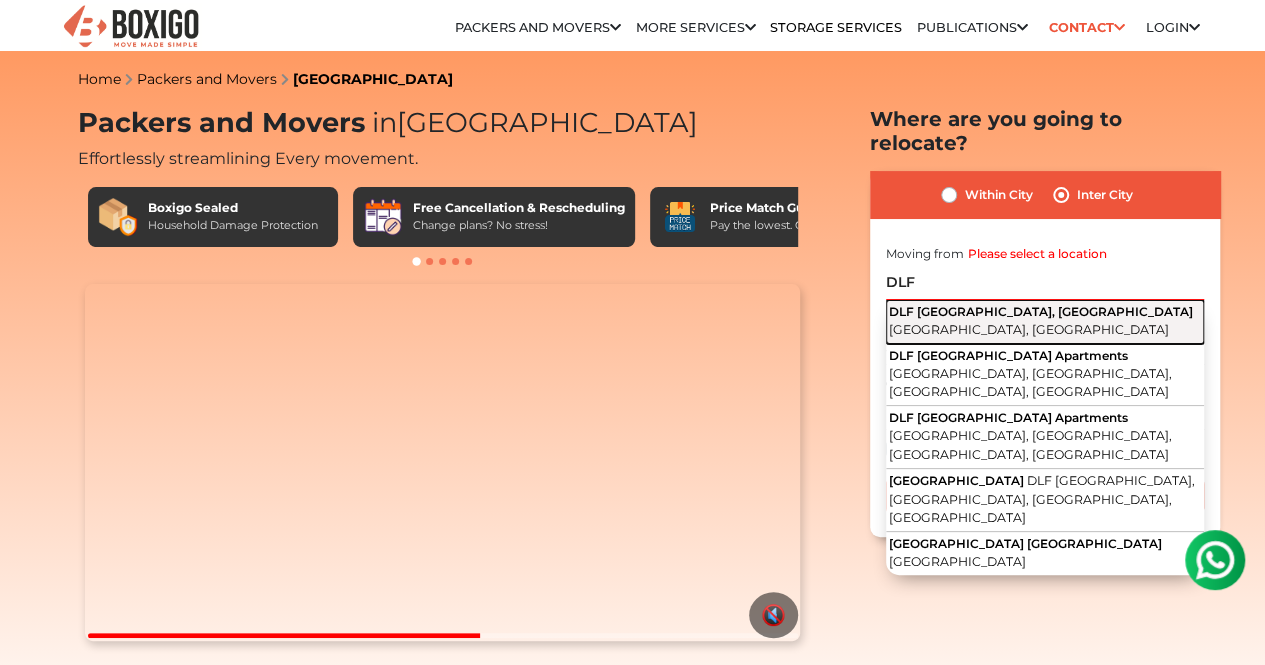 click on "DLF [GEOGRAPHIC_DATA], Akshayanagar
[GEOGRAPHIC_DATA], [GEOGRAPHIC_DATA]" at bounding box center (1045, 322) 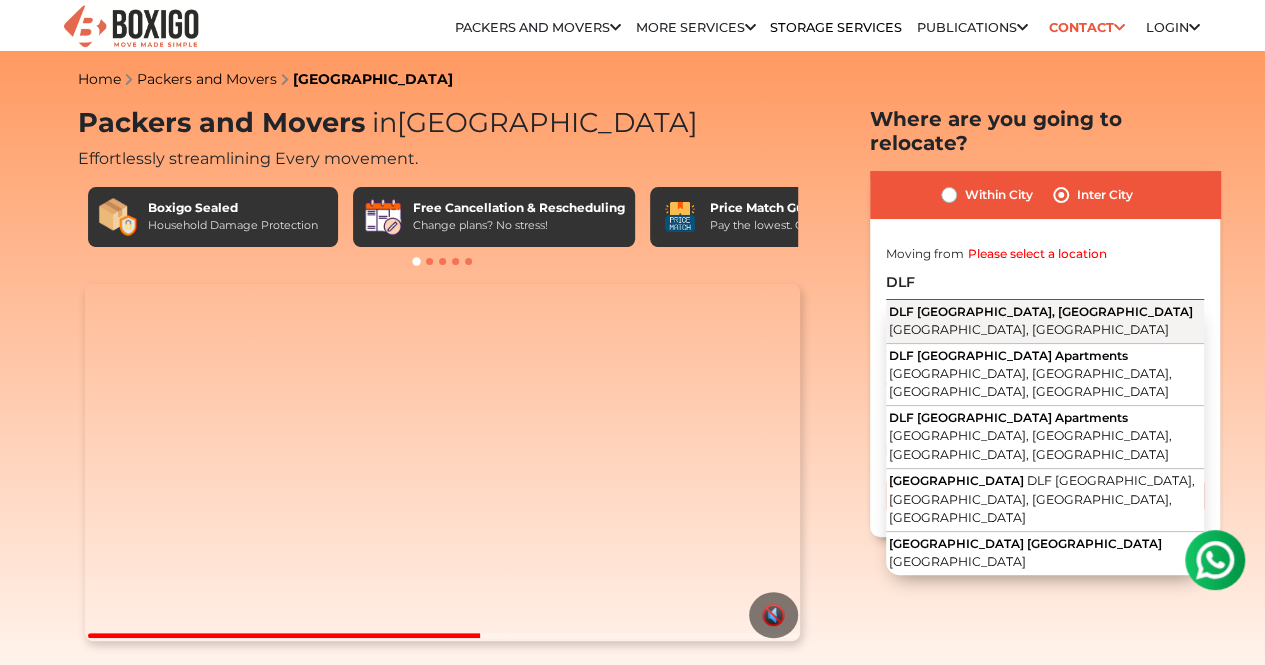 type on "DLF [GEOGRAPHIC_DATA], [GEOGRAPHIC_DATA], [GEOGRAPHIC_DATA], [GEOGRAPHIC_DATA]" 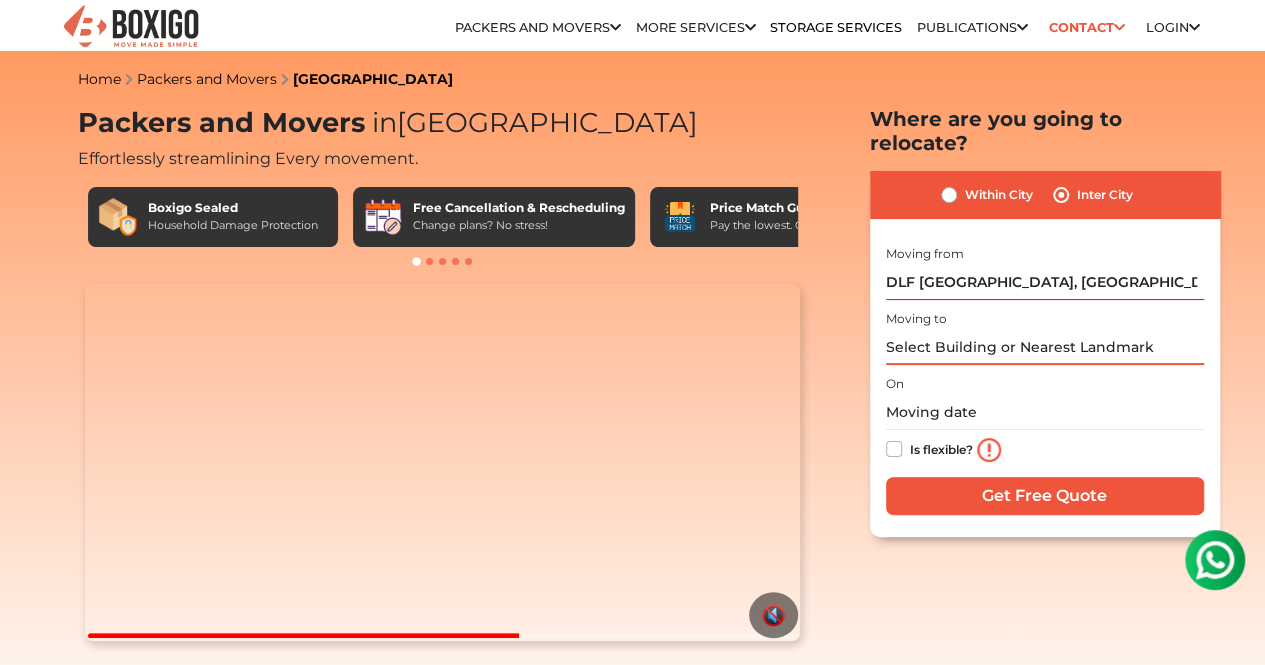 click at bounding box center [1045, 347] 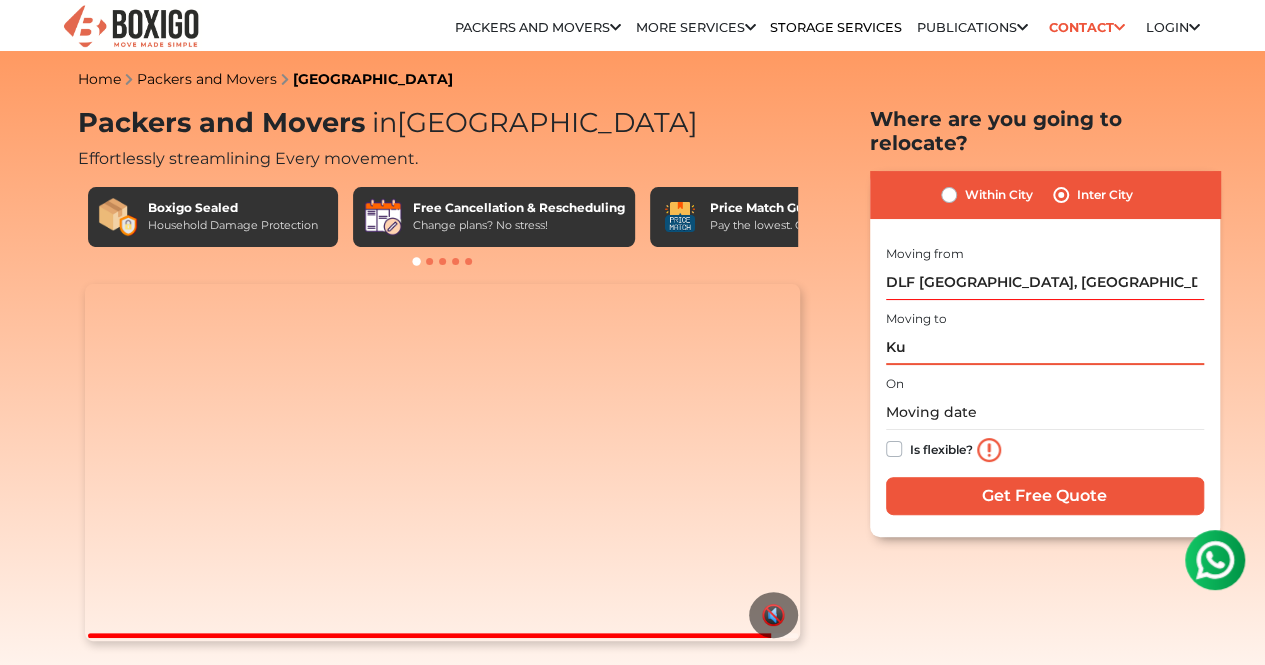 type on "K" 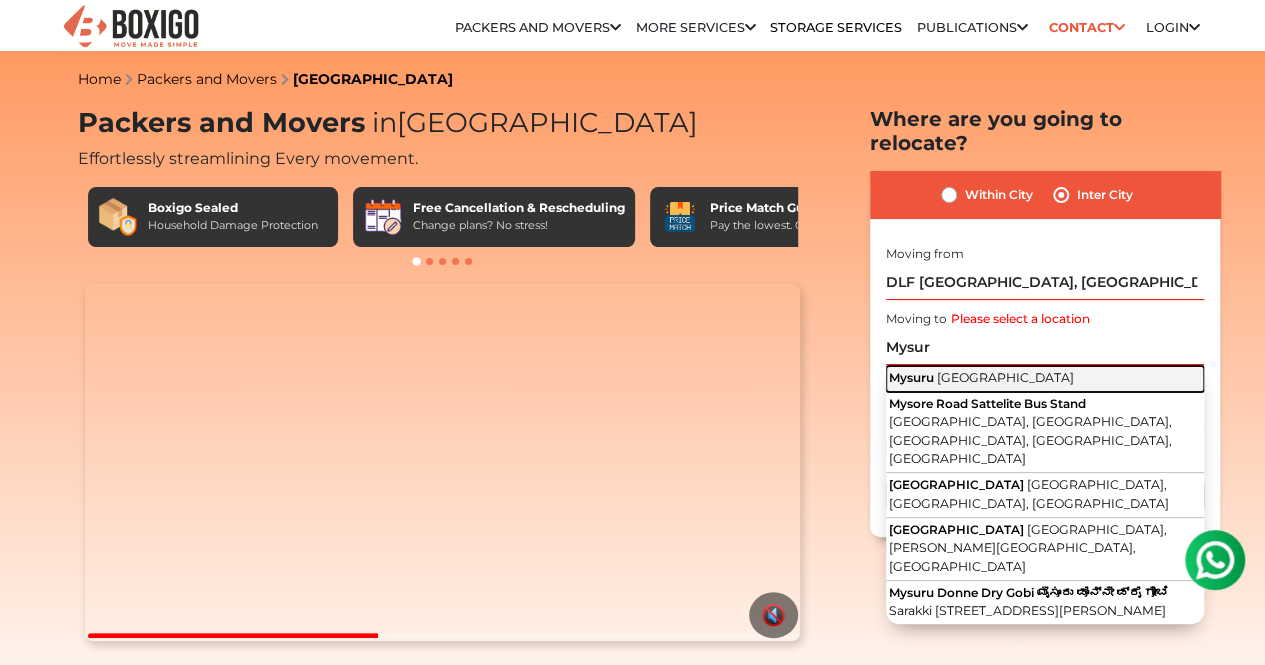 click on "[GEOGRAPHIC_DATA]" at bounding box center [1005, 377] 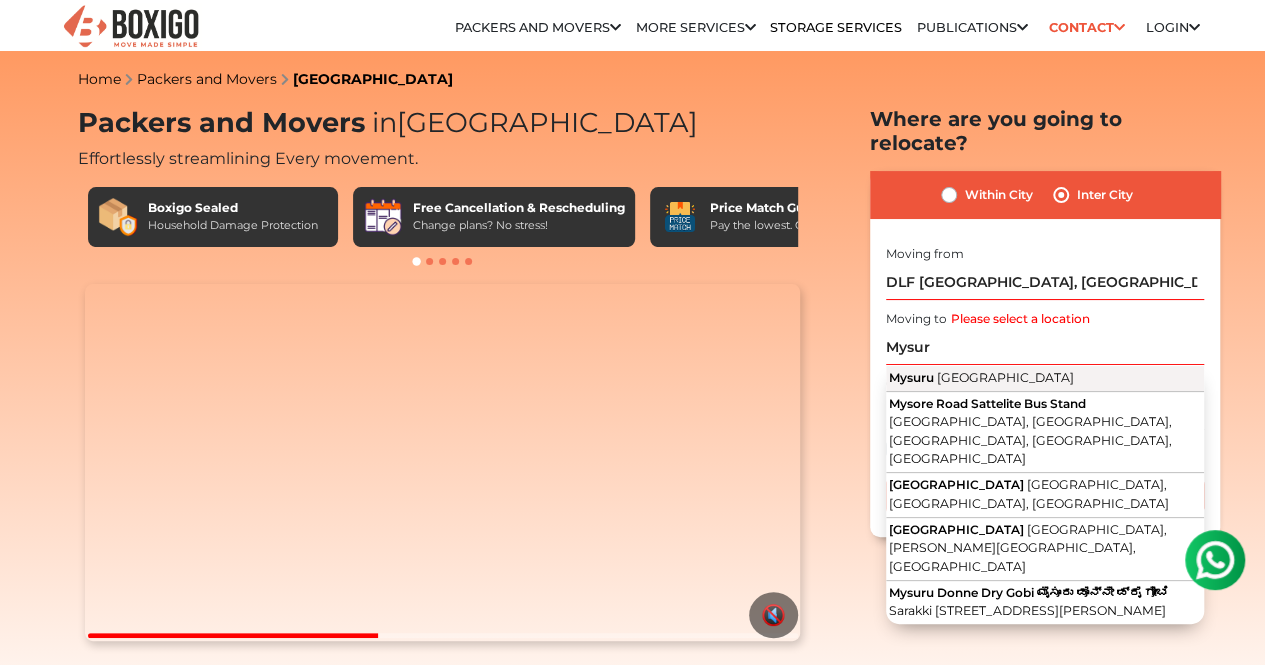 type on "[GEOGRAPHIC_DATA], [GEOGRAPHIC_DATA]" 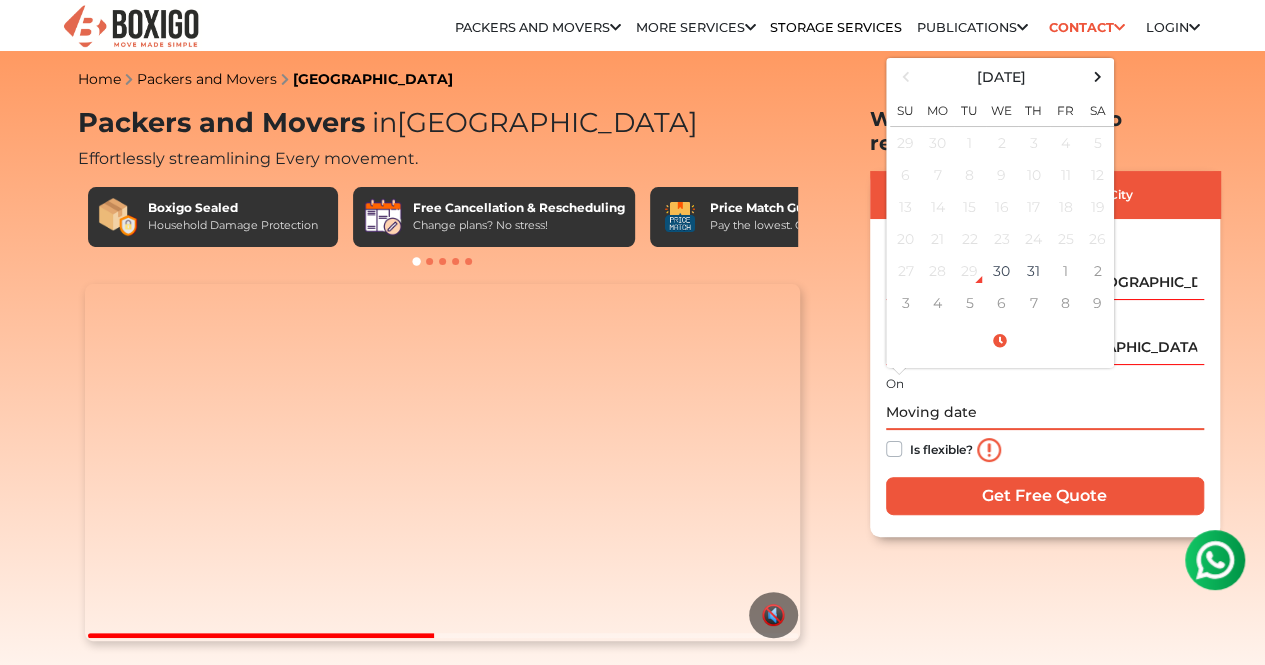 click at bounding box center [1045, 412] 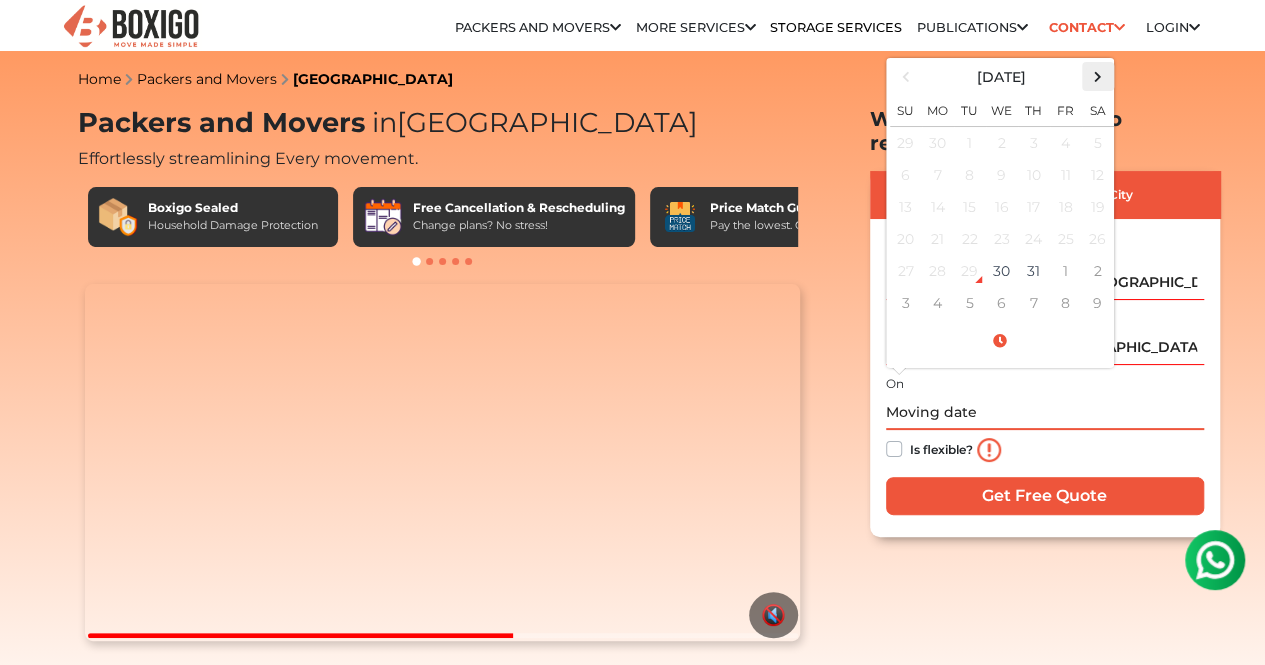 click at bounding box center [1097, 76] 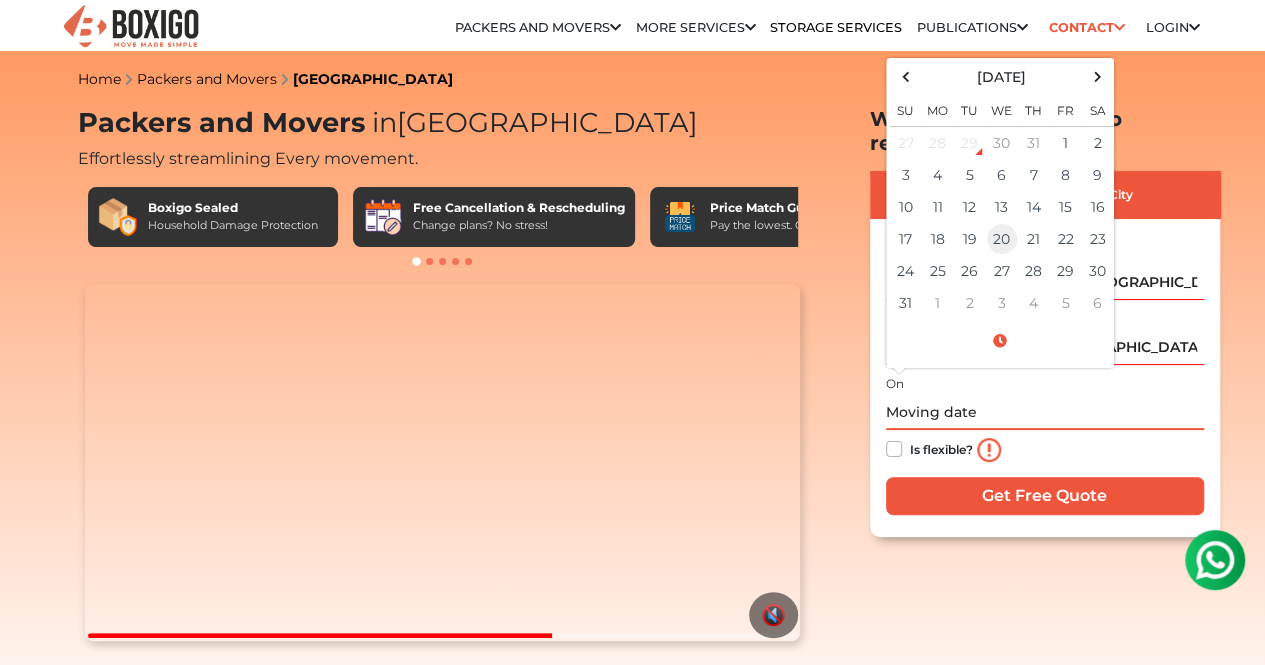 click on "20" at bounding box center [1002, 239] 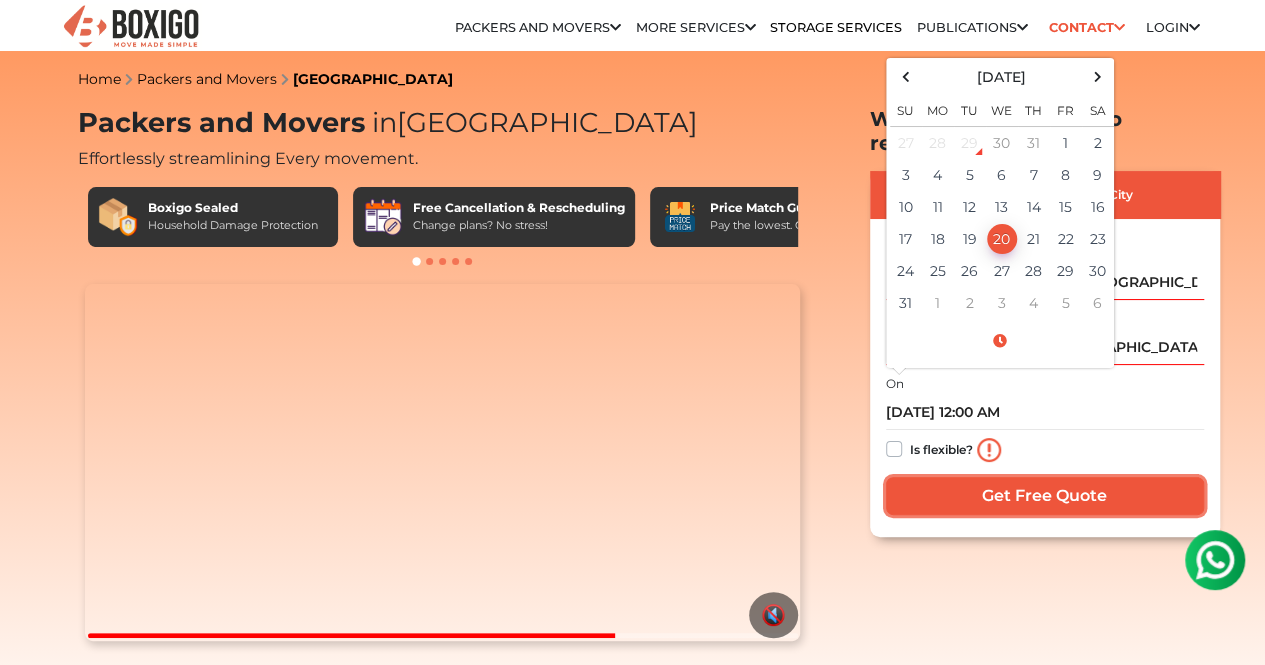click on "Get Free Quote" at bounding box center (1045, 496) 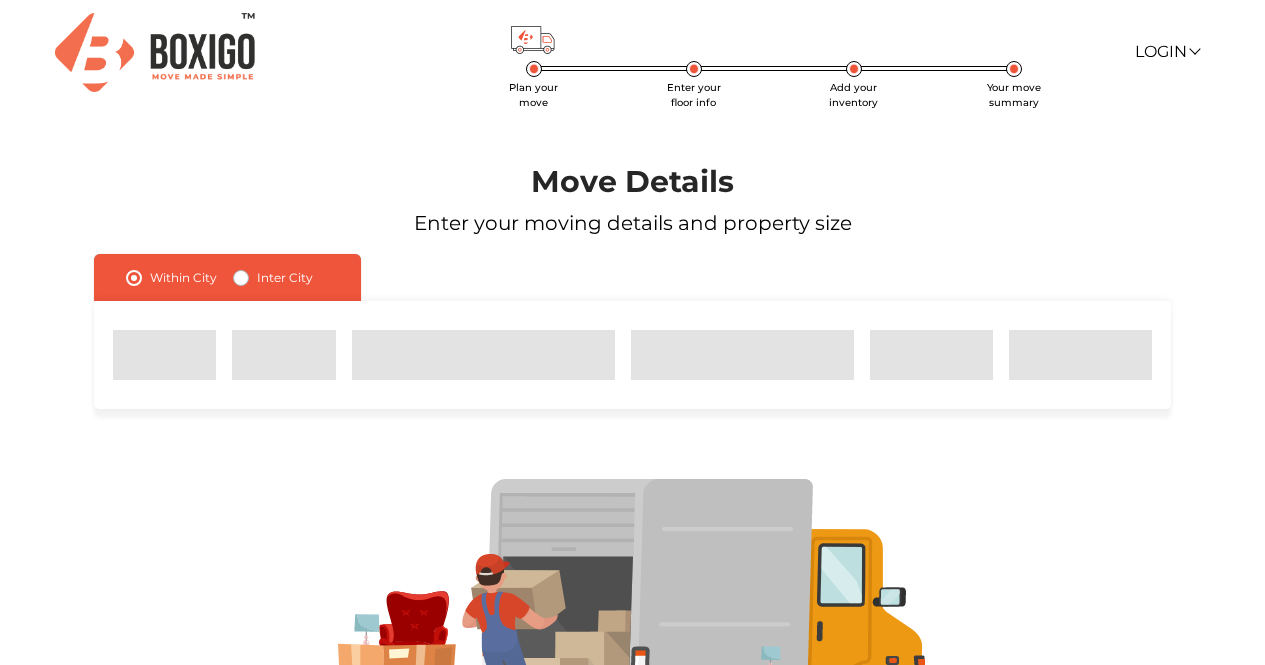 scroll, scrollTop: 0, scrollLeft: 0, axis: both 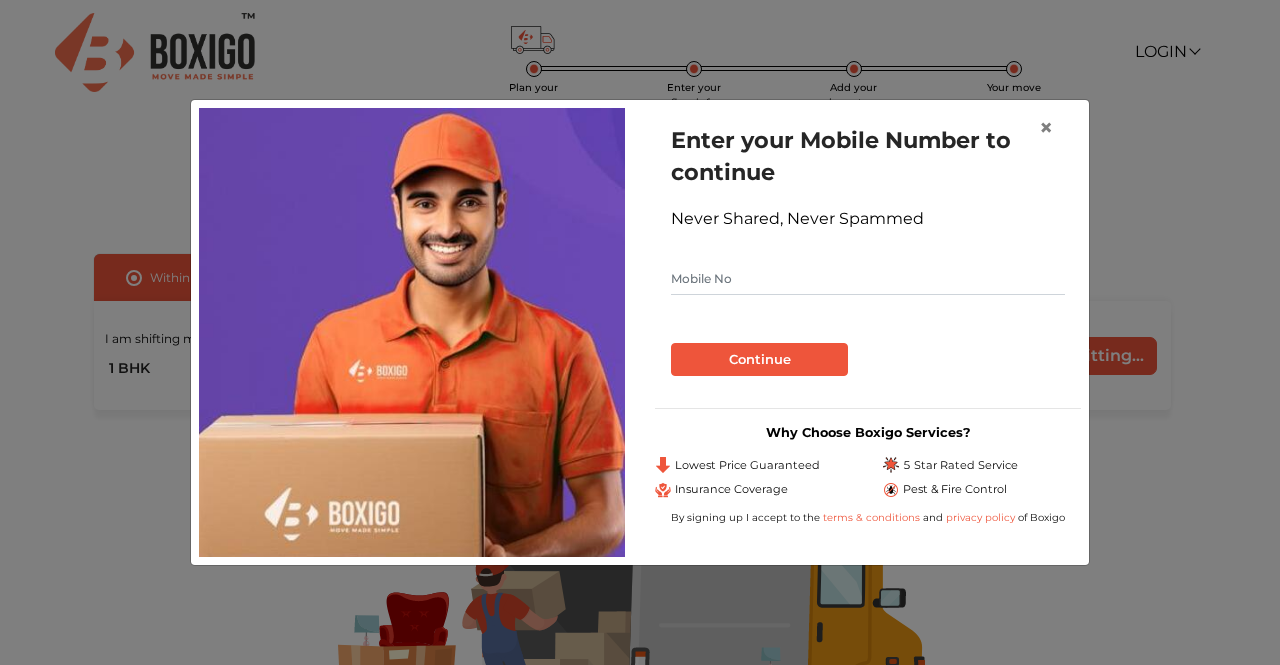 click at bounding box center (868, 279) 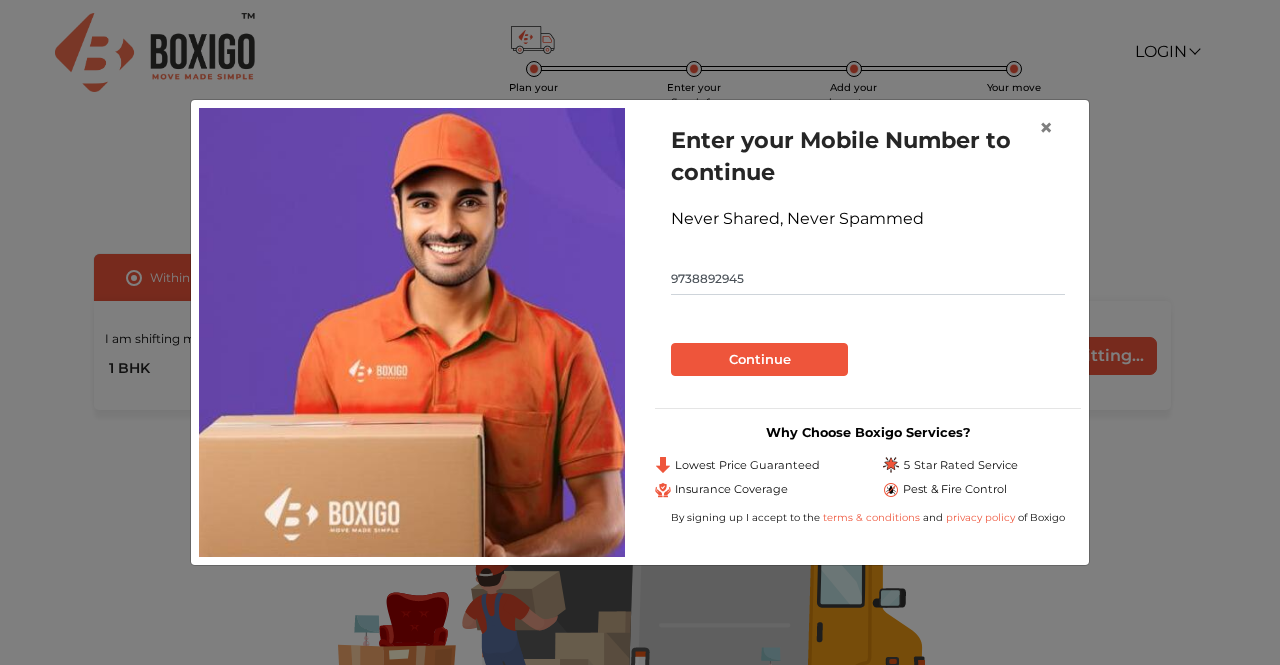 type on "9738892945" 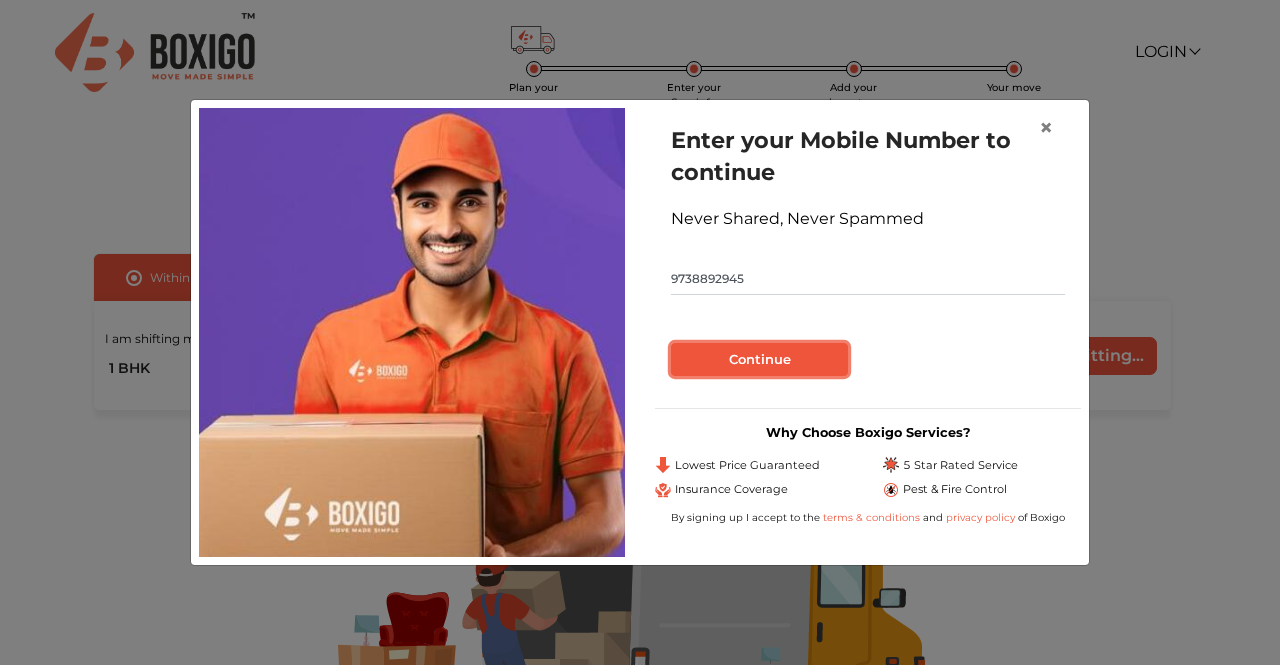 click on "Continue" at bounding box center (759, 360) 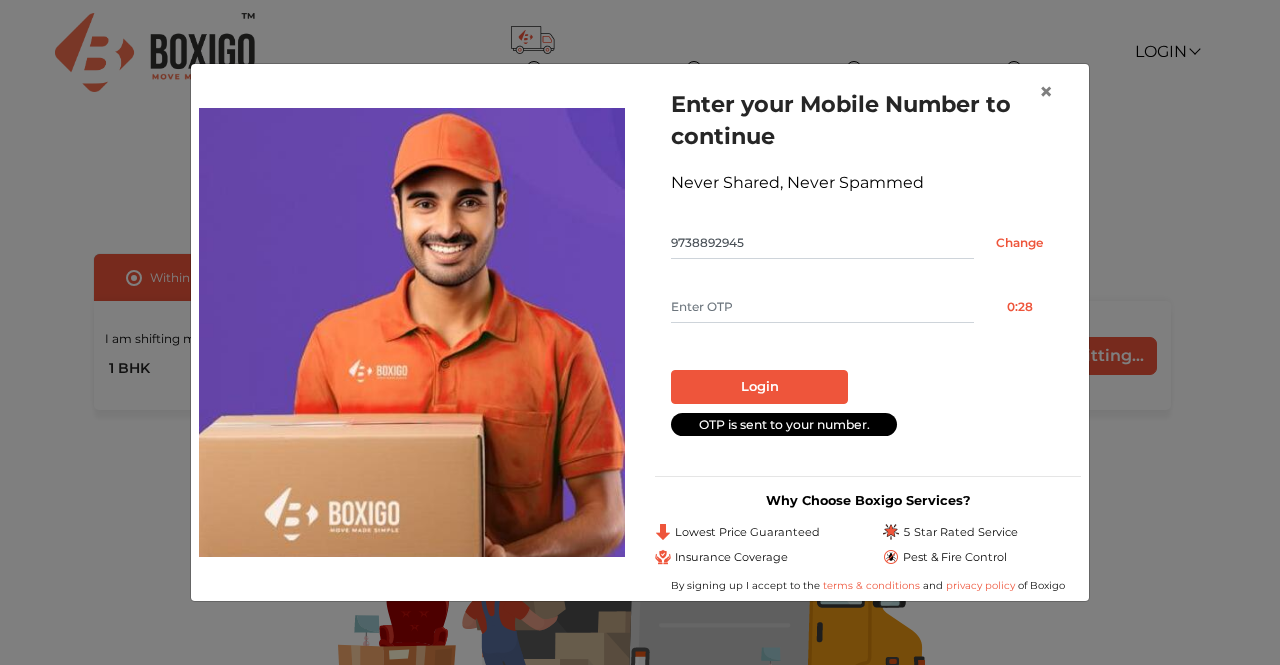 click at bounding box center [822, 307] 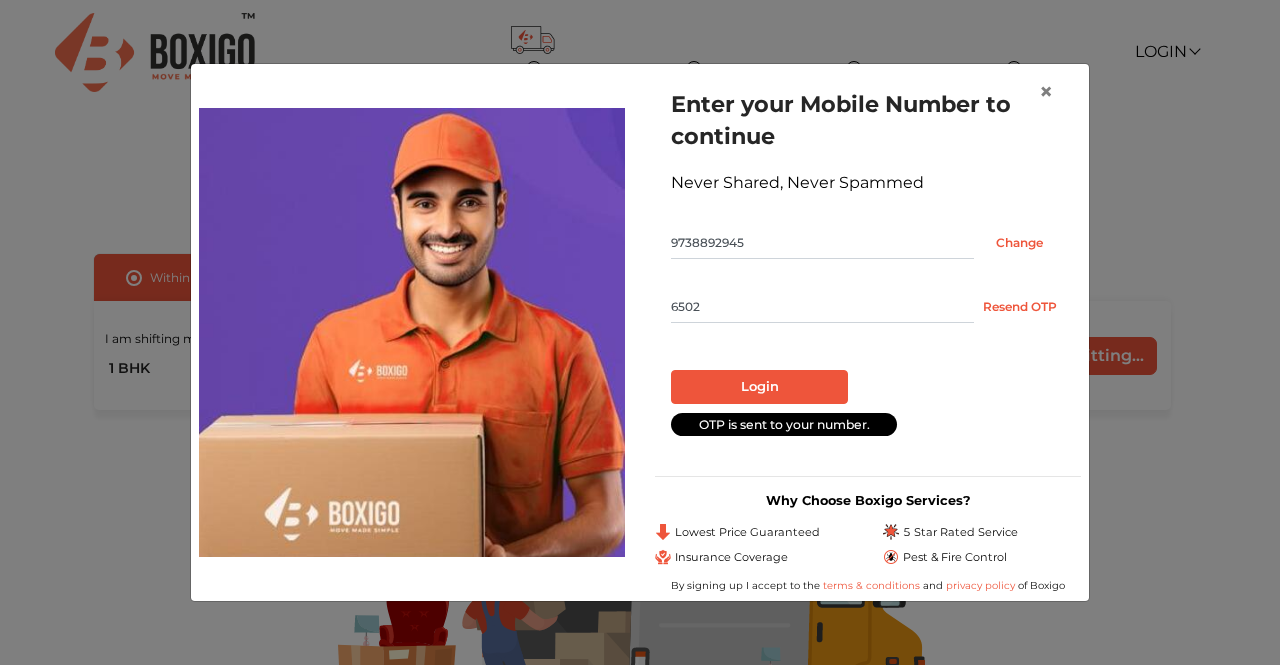 type on "6502" 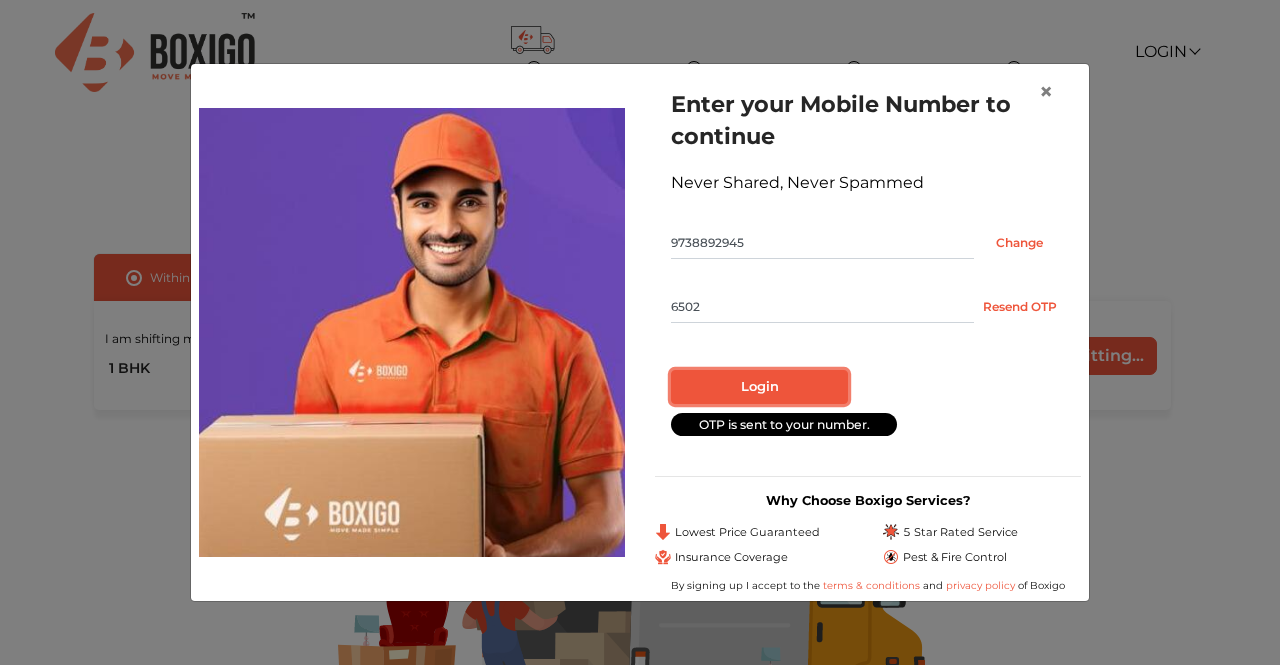 click on "Login" at bounding box center (759, 387) 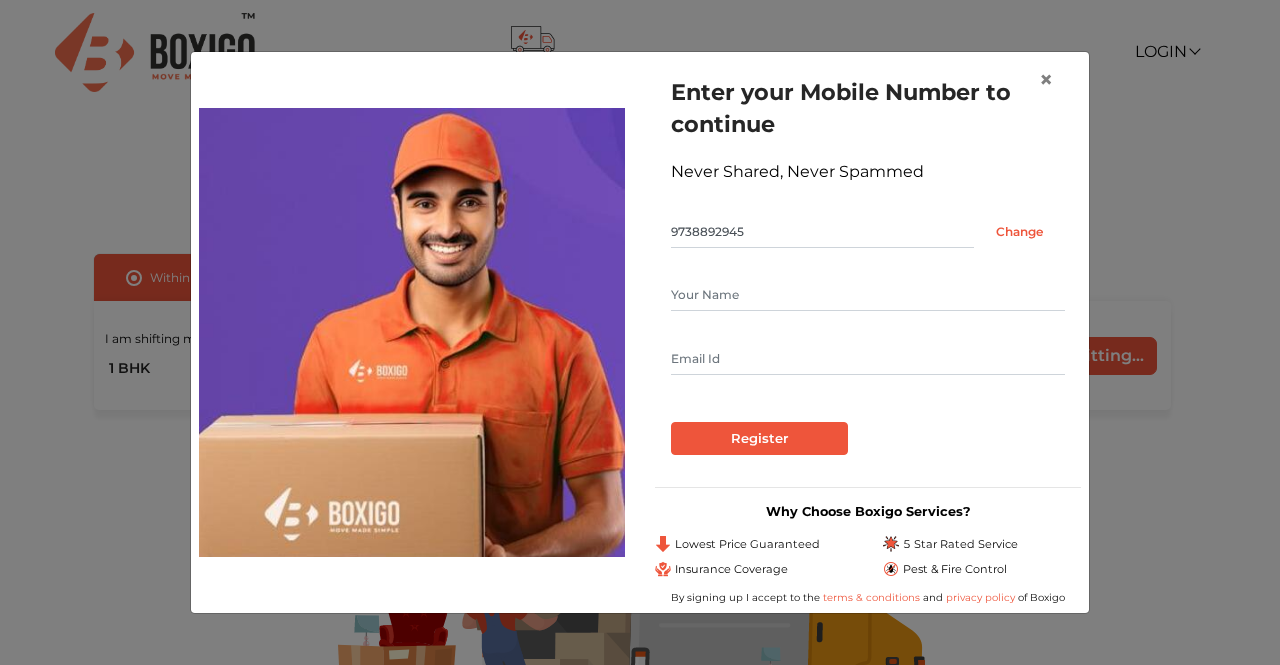 click at bounding box center [868, 295] 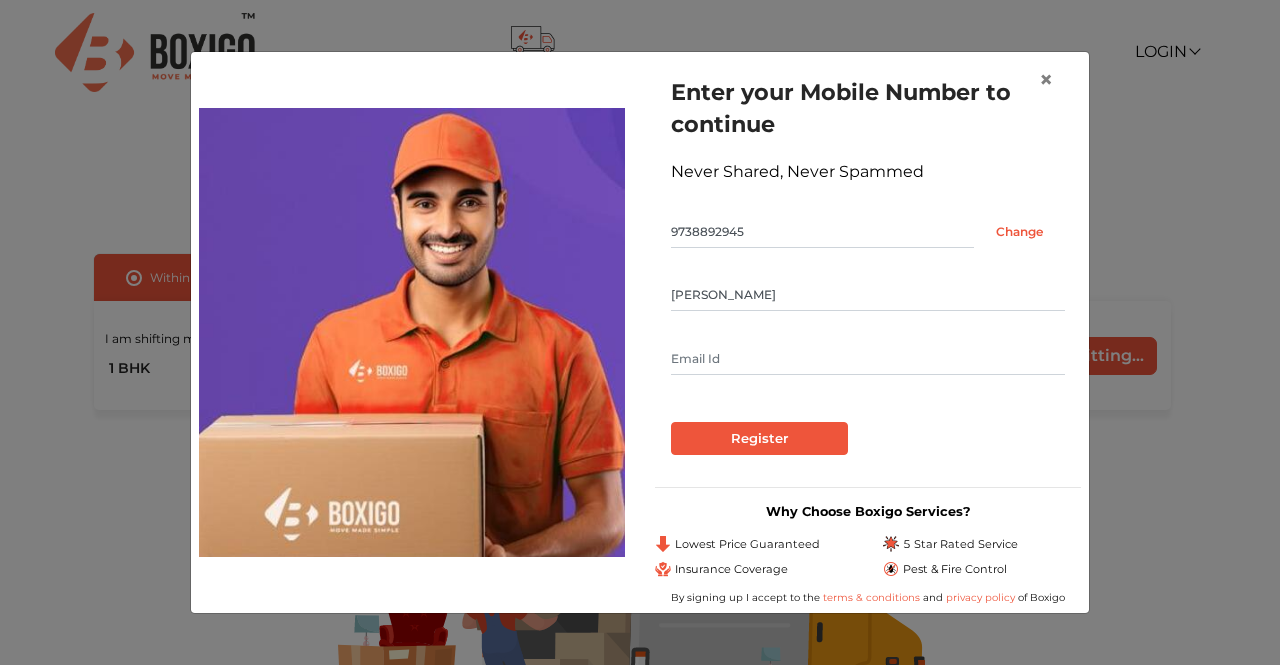 type on "Rakshith" 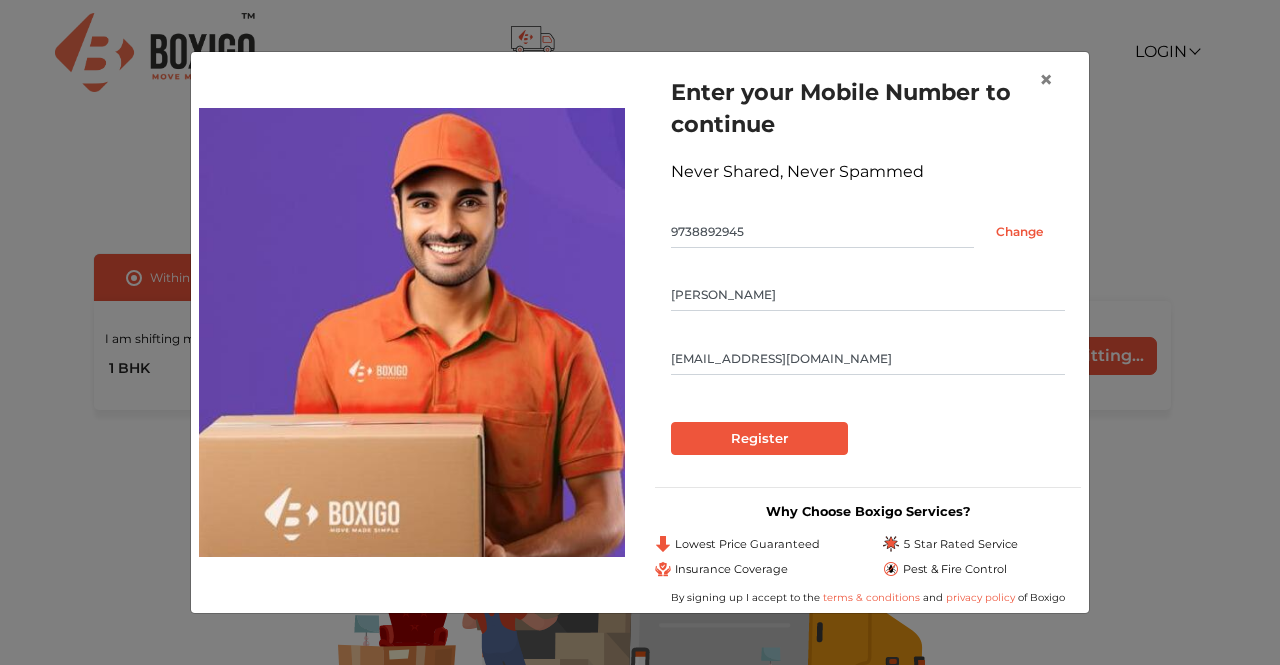 type on "rakshith3094@gmail.com" 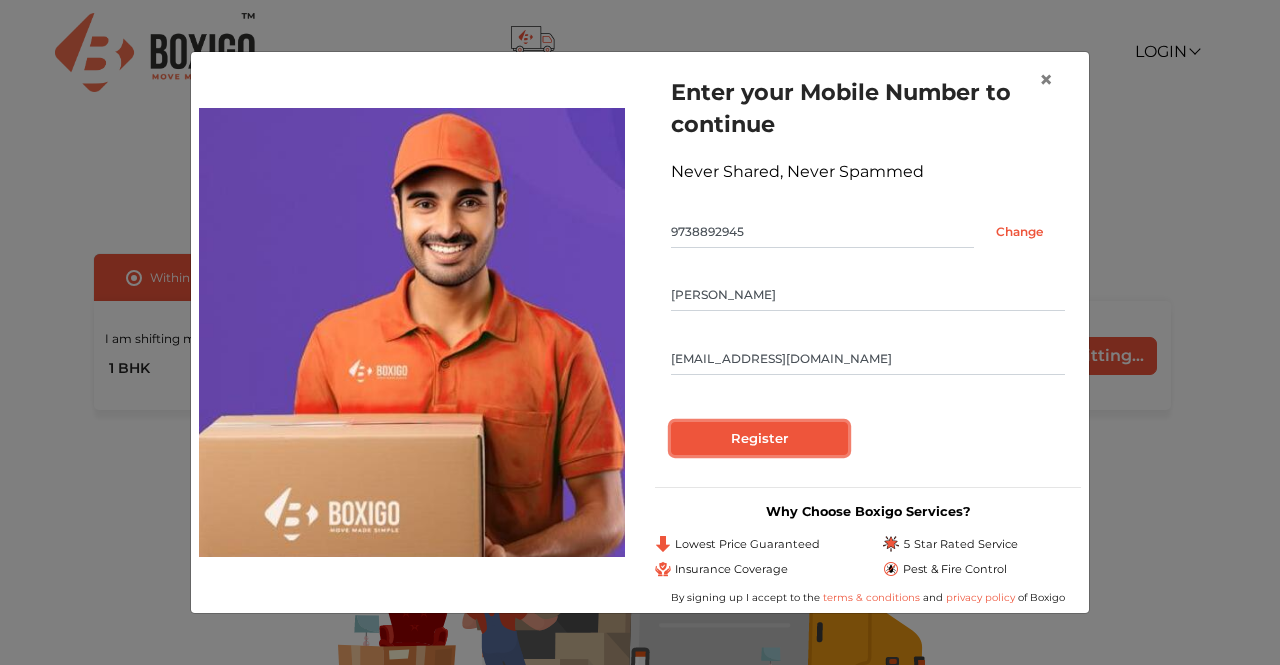 click on "Register" at bounding box center (759, 439) 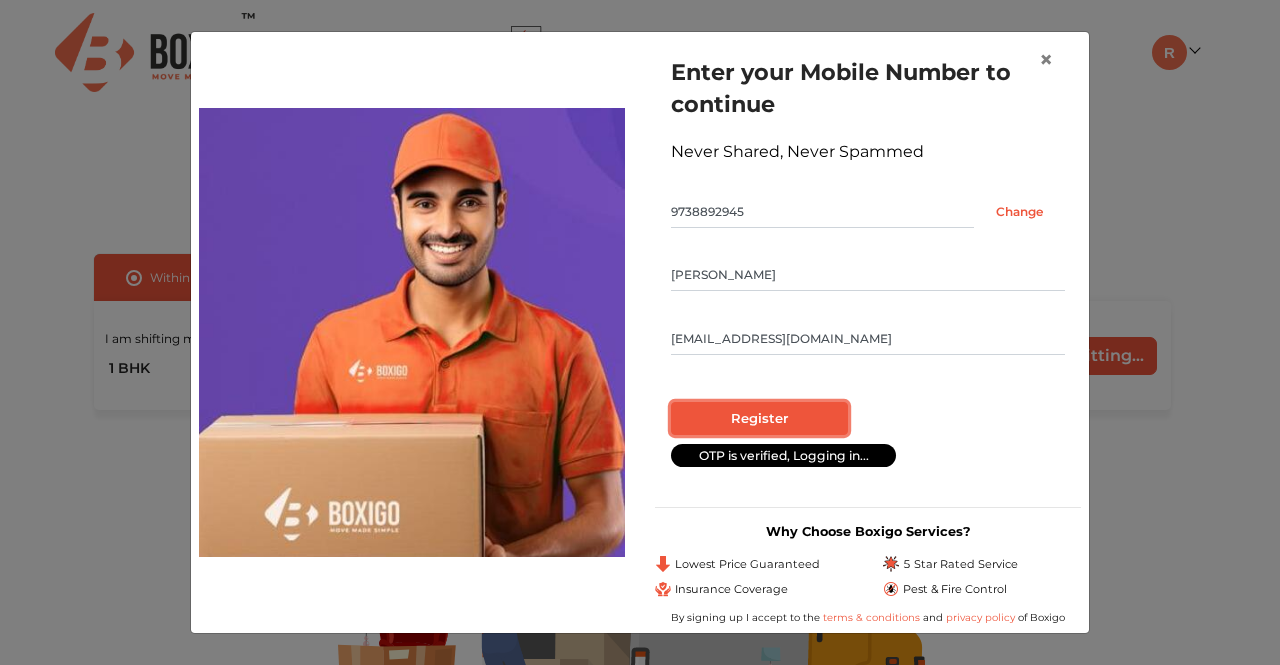 radio on "false" 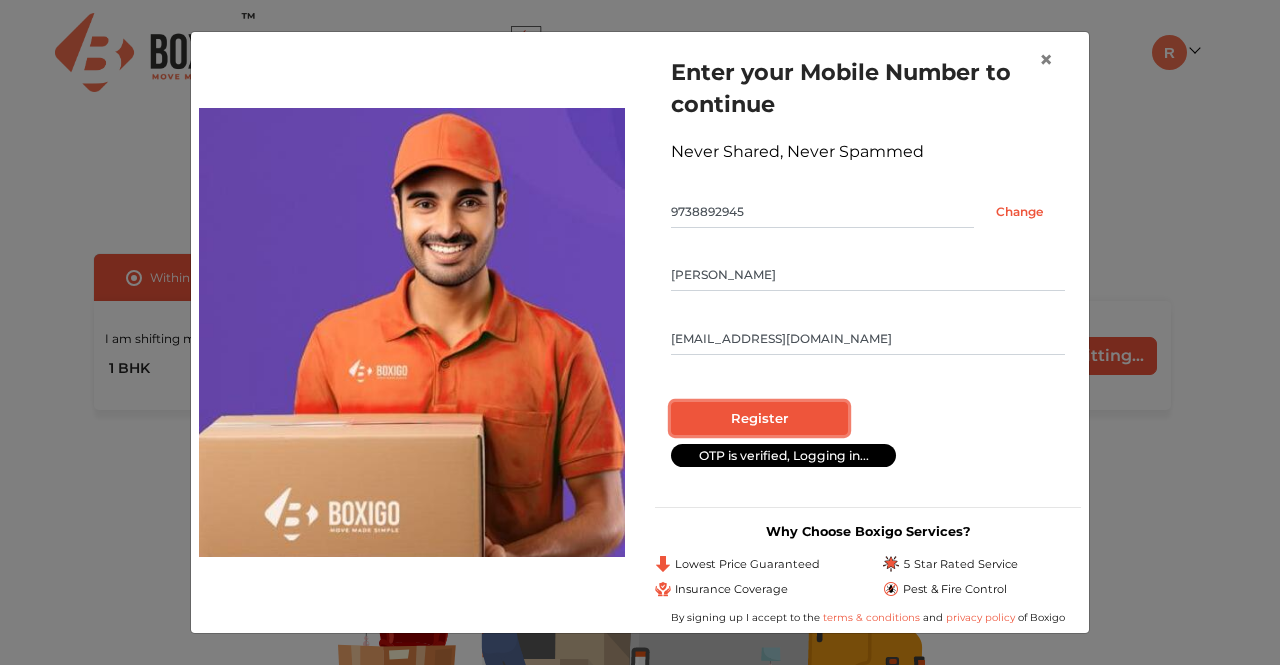 radio on "true" 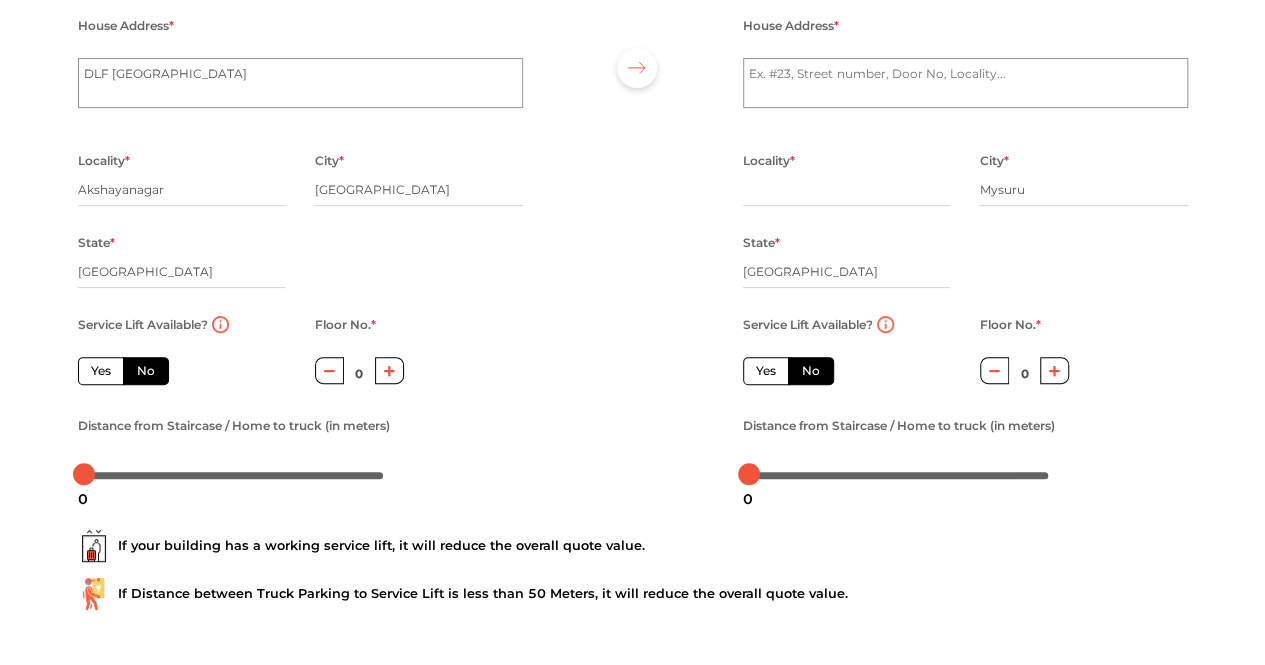 scroll, scrollTop: 190, scrollLeft: 0, axis: vertical 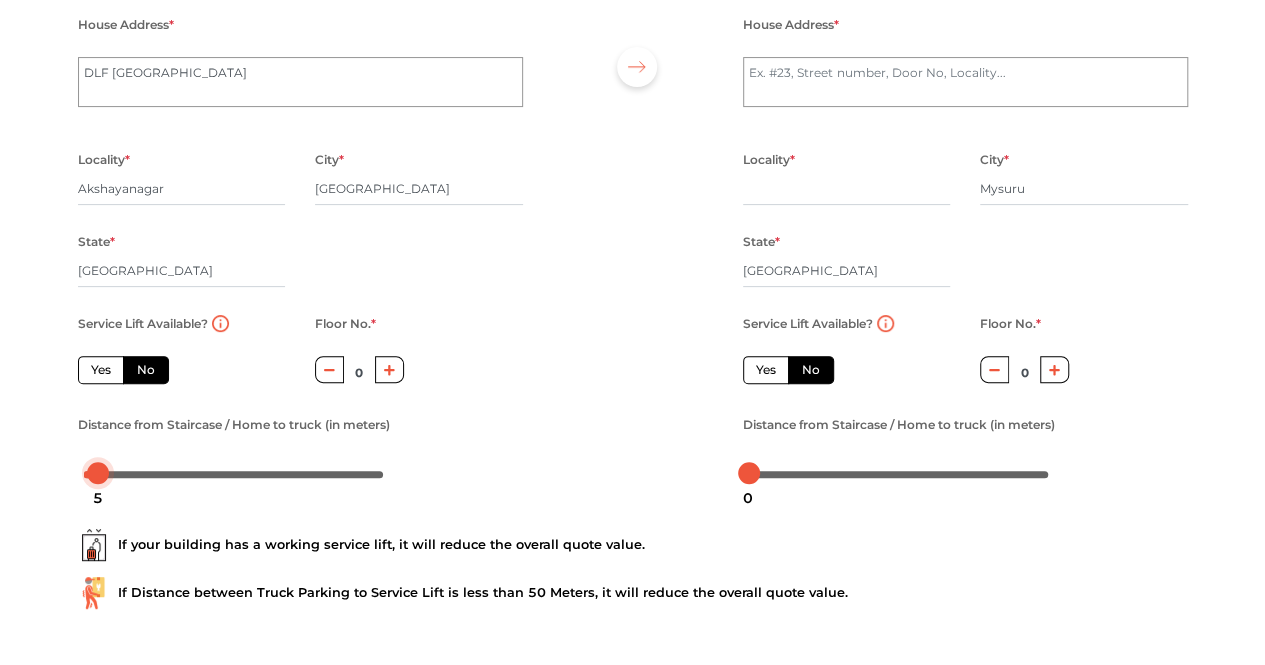 drag, startPoint x: 80, startPoint y: 475, endPoint x: 93, endPoint y: 477, distance: 13.152946 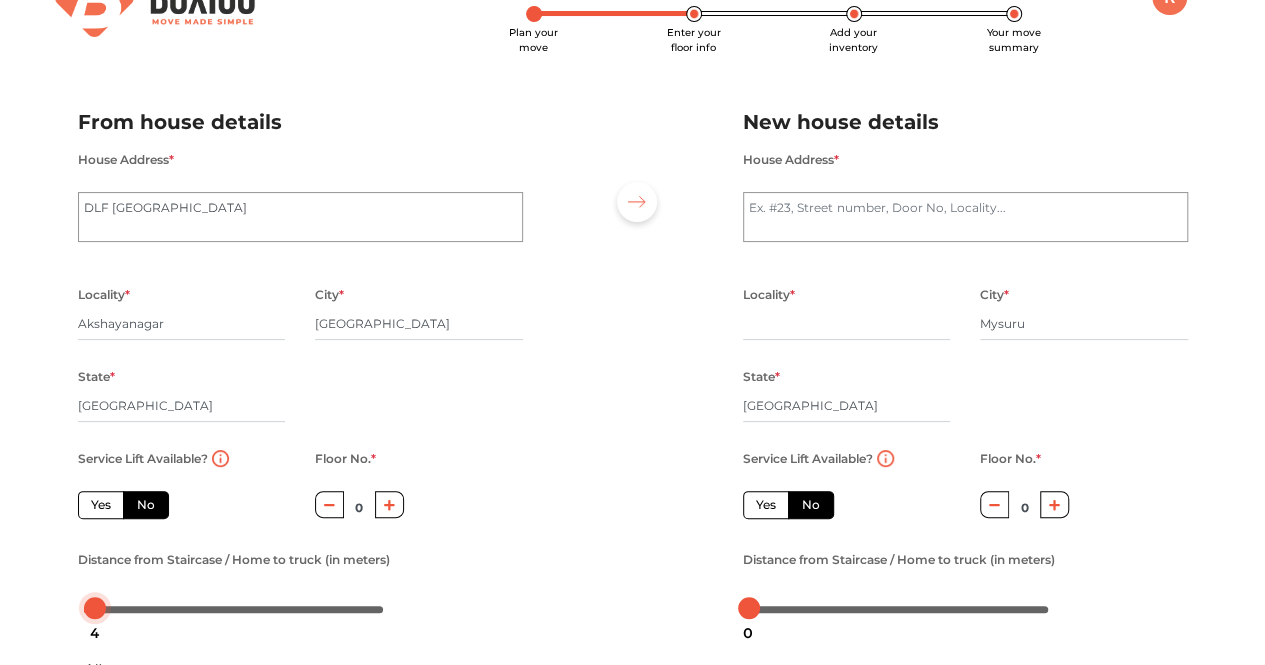 scroll, scrollTop: 54, scrollLeft: 0, axis: vertical 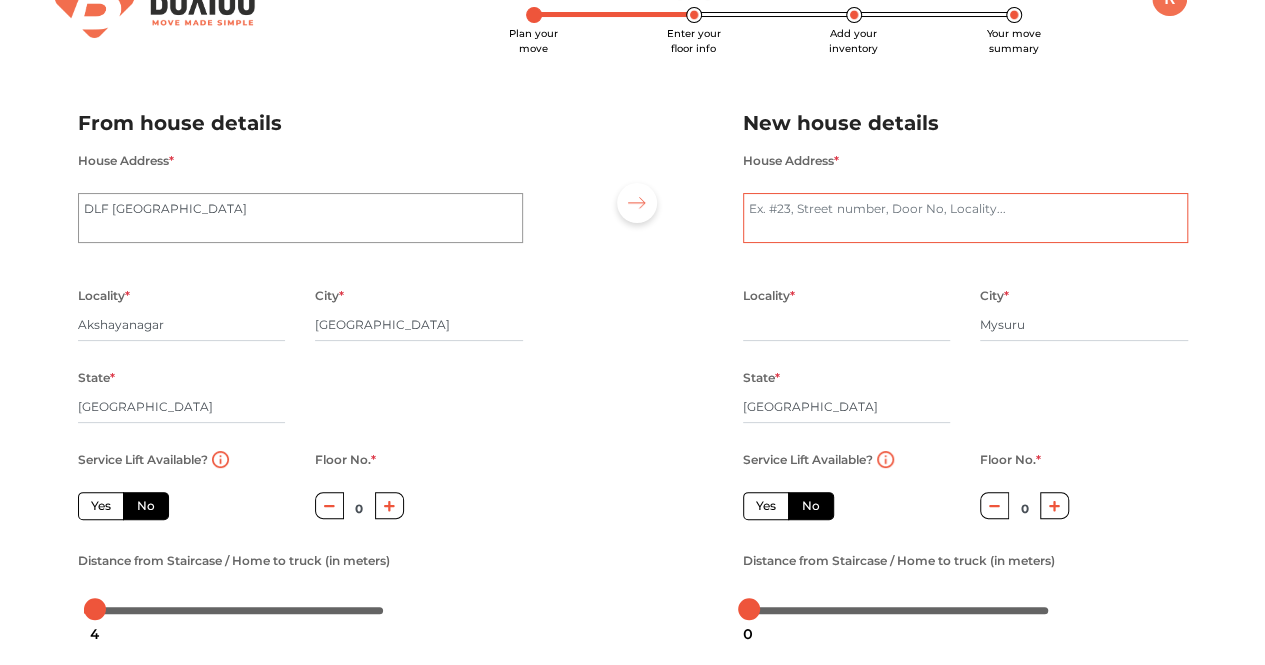 click on "House Address  *" at bounding box center [965, 218] 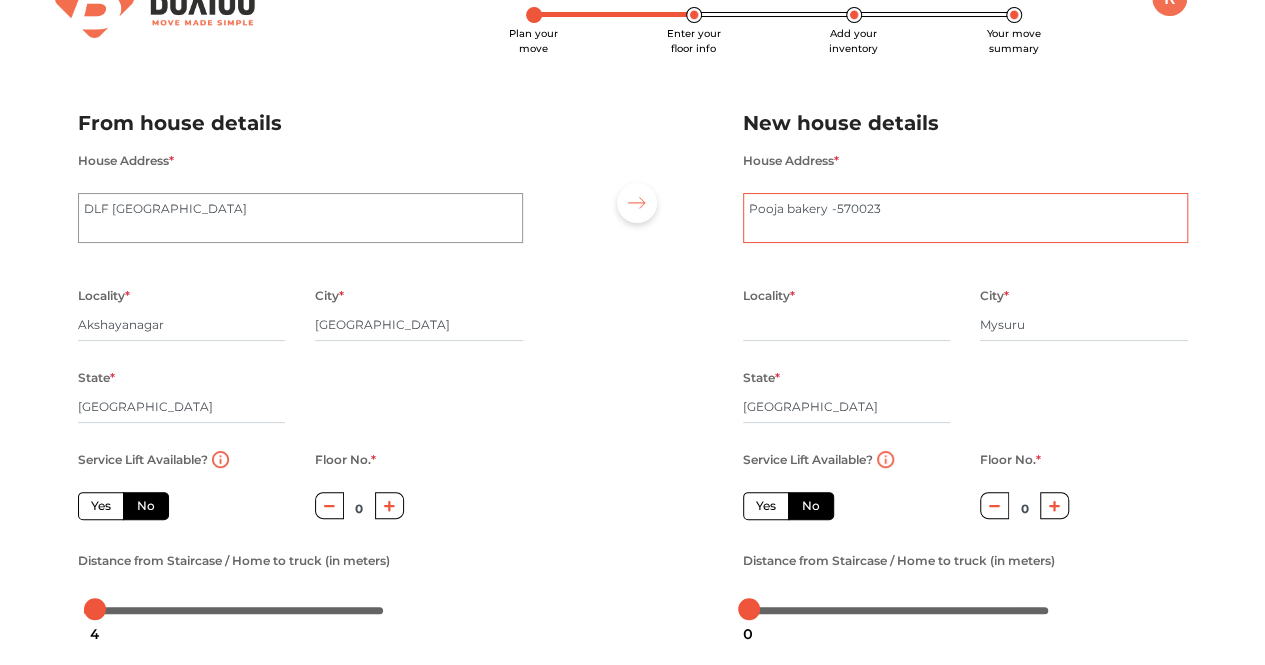 type on "Pooja bakery -570023" 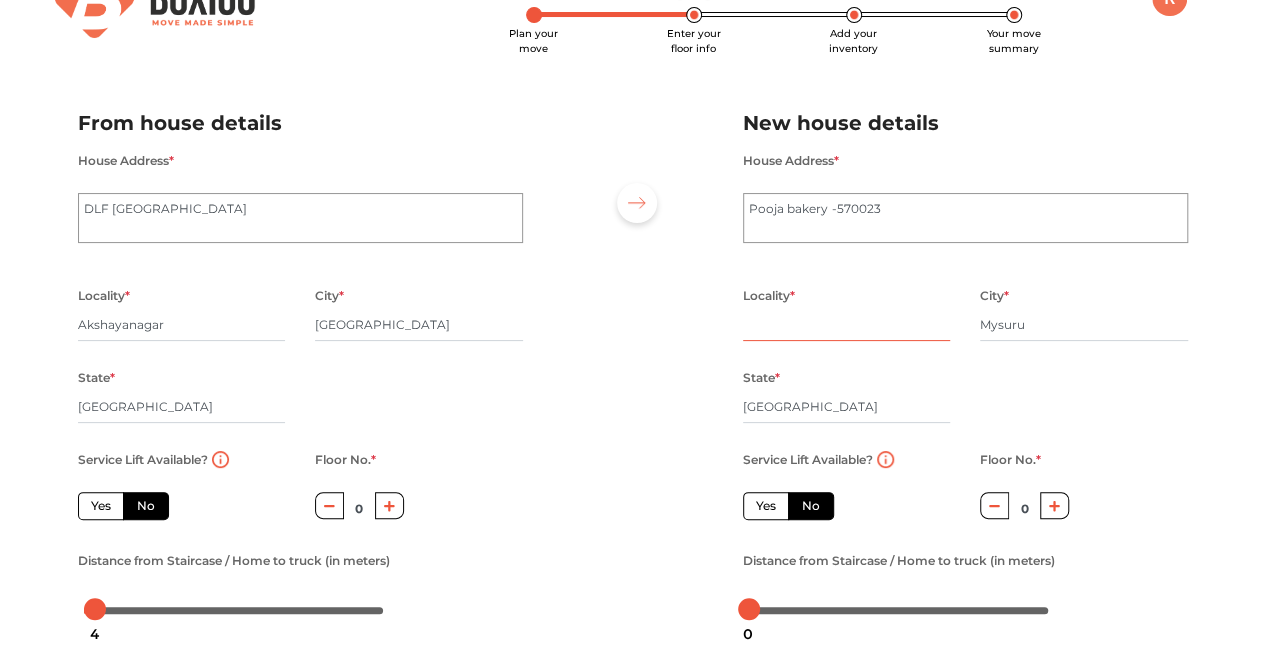 click at bounding box center (847, 325) 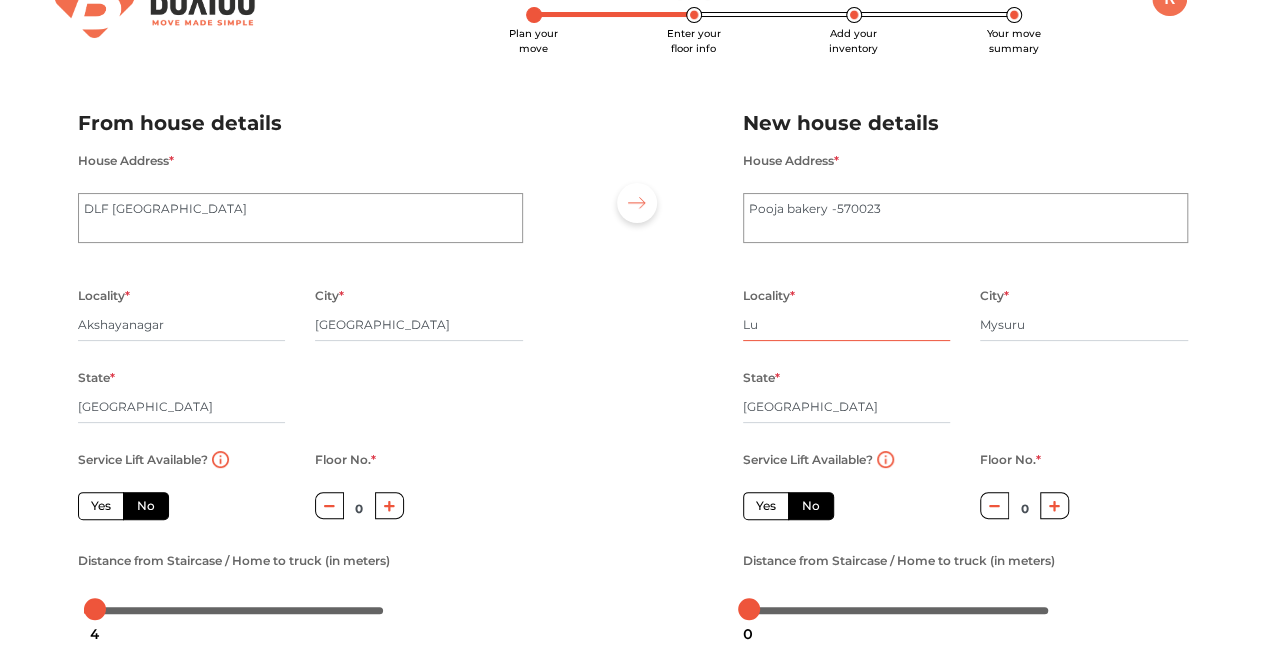 type on "L" 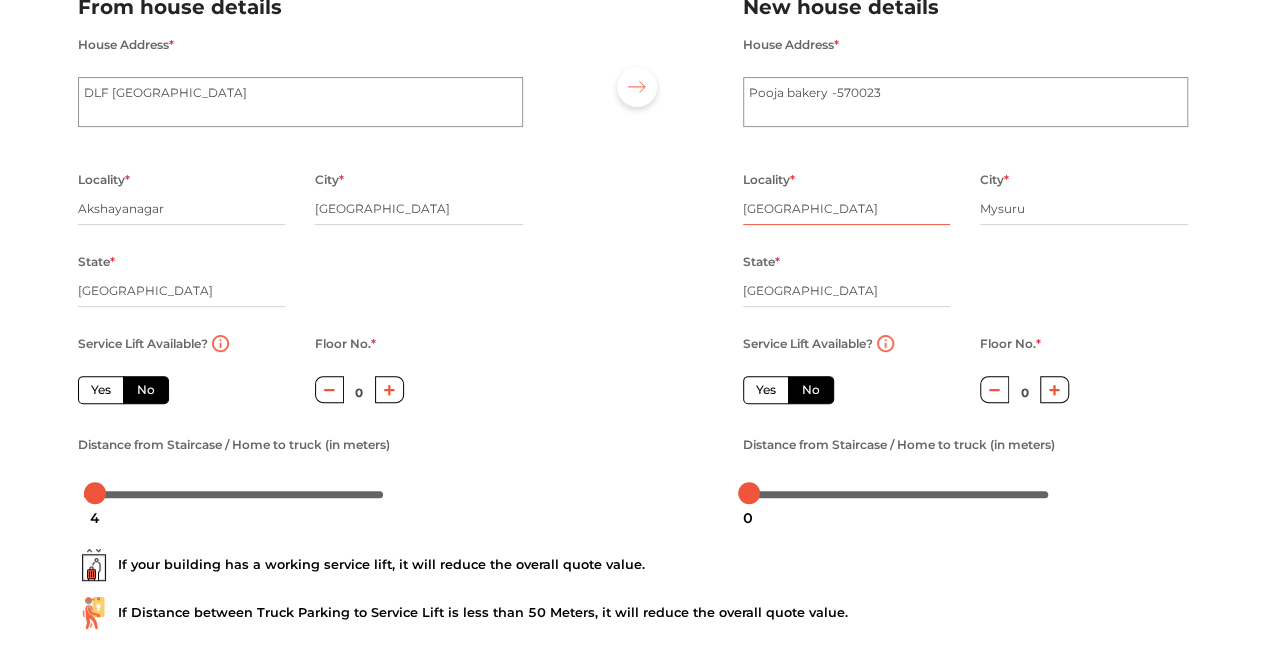 scroll, scrollTop: 280, scrollLeft: 0, axis: vertical 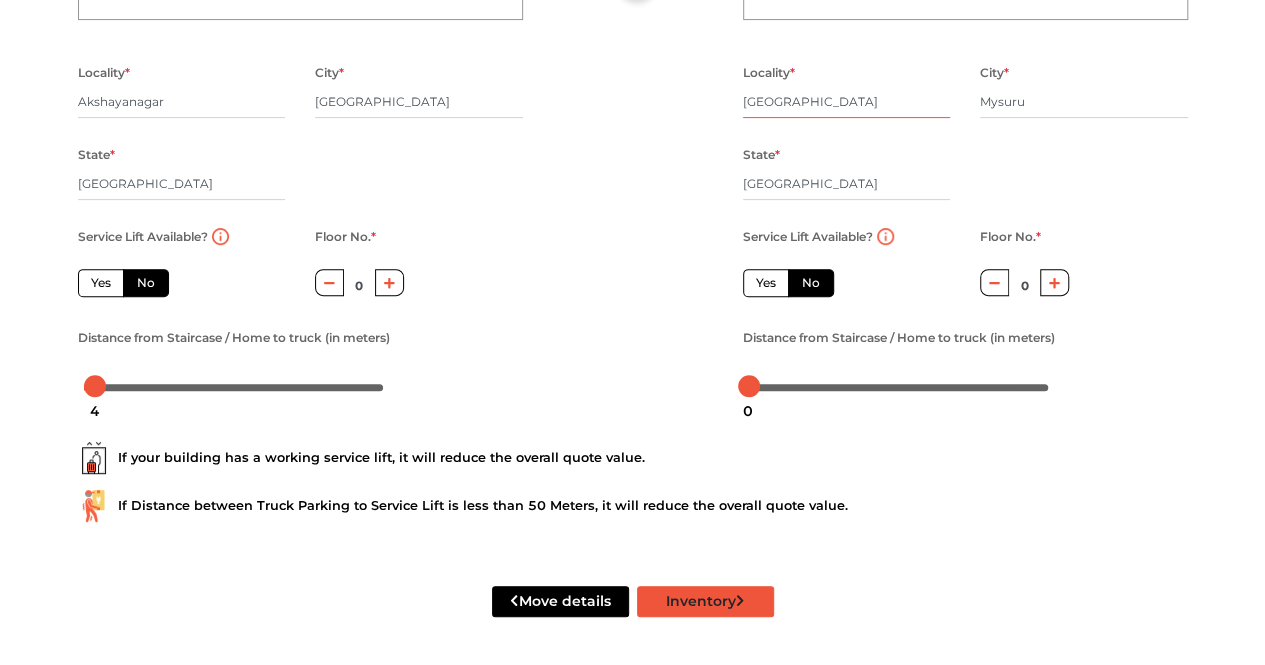 type on "Kuvempunagar" 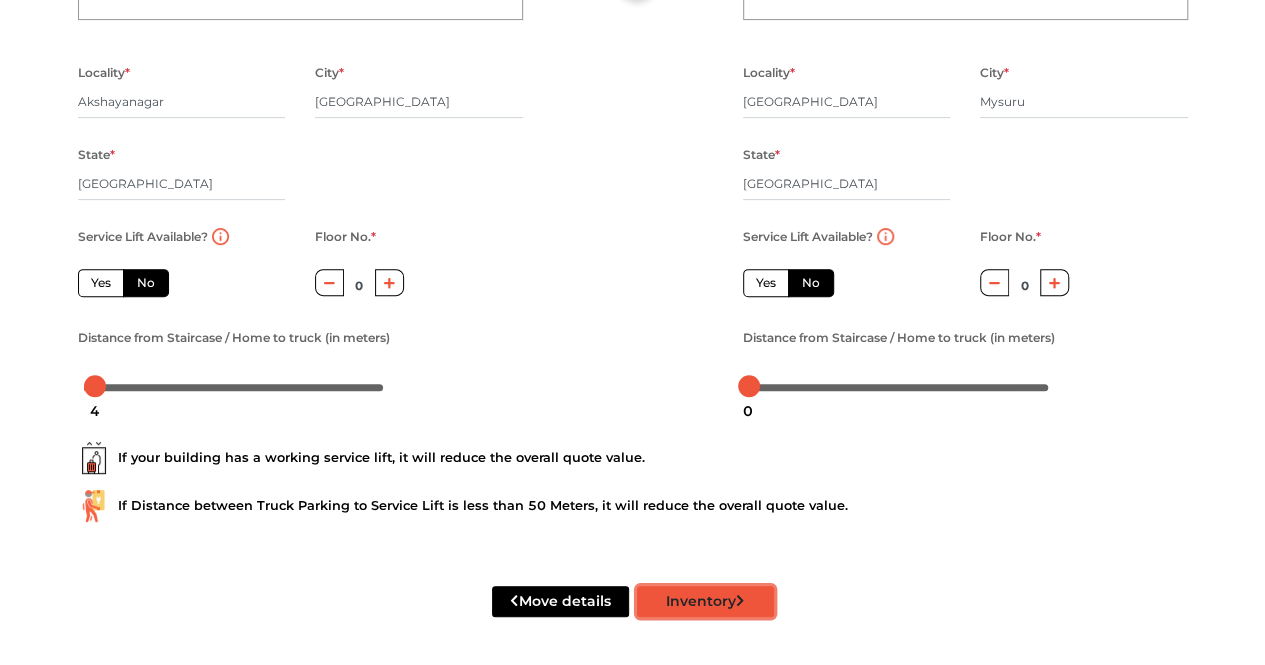 click on "Inventory" at bounding box center (705, 601) 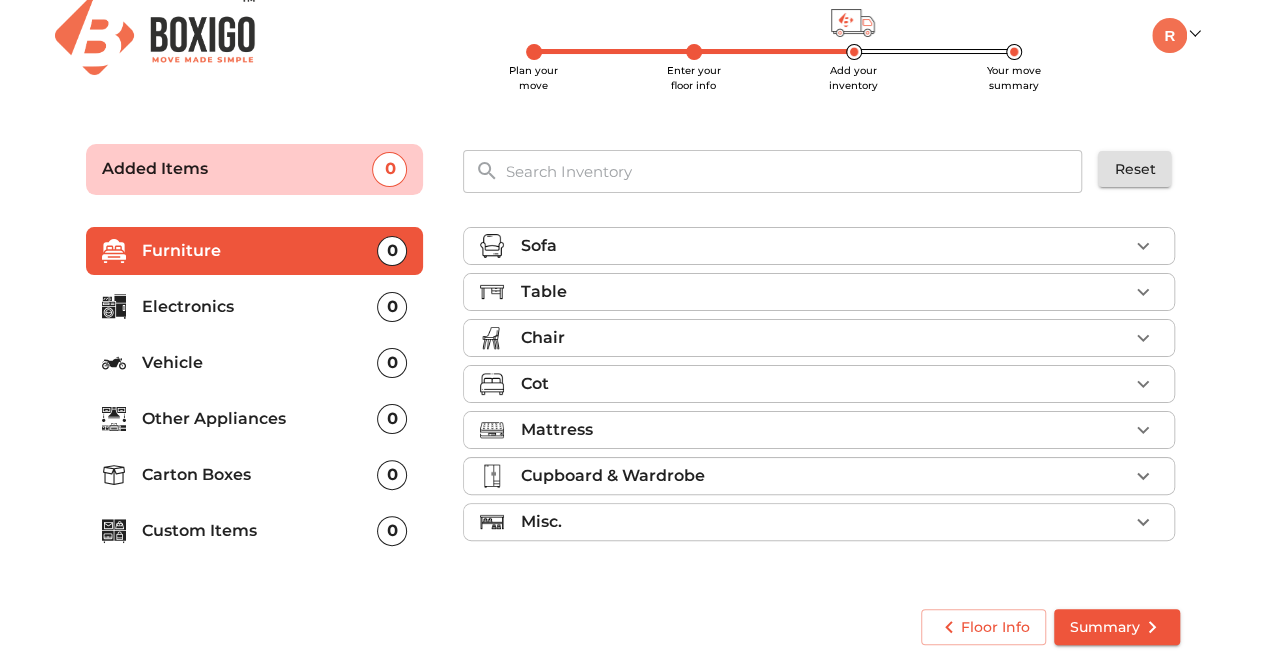 scroll, scrollTop: 16, scrollLeft: 0, axis: vertical 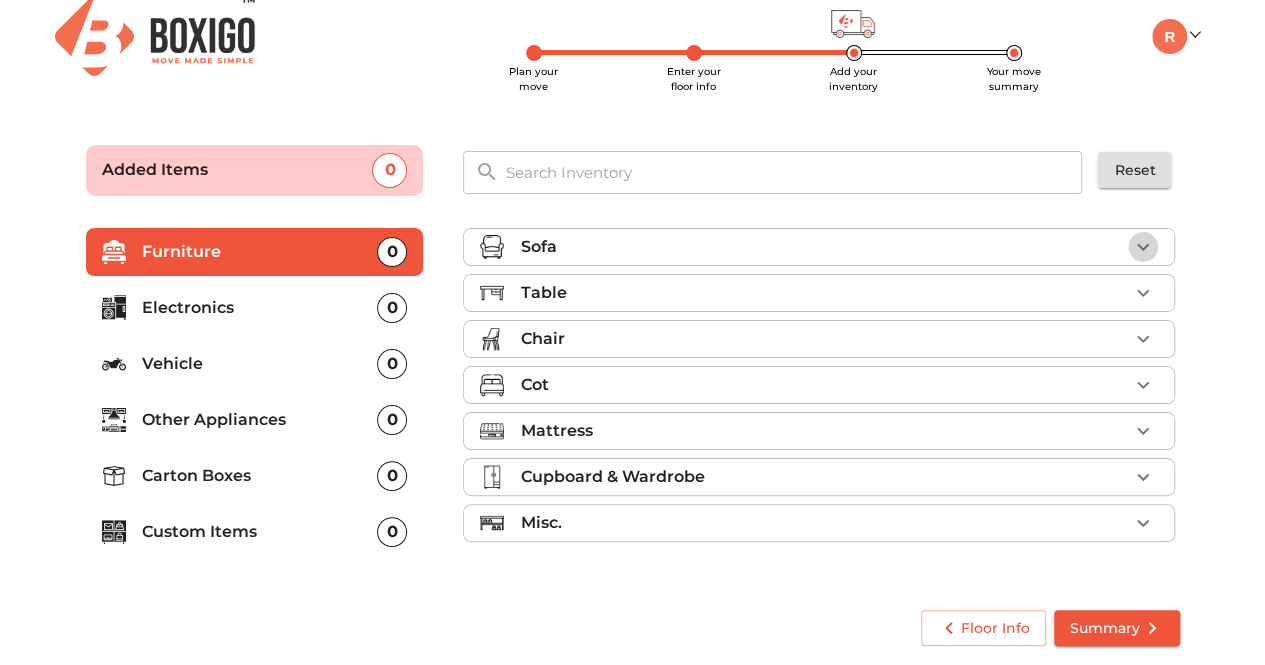 click 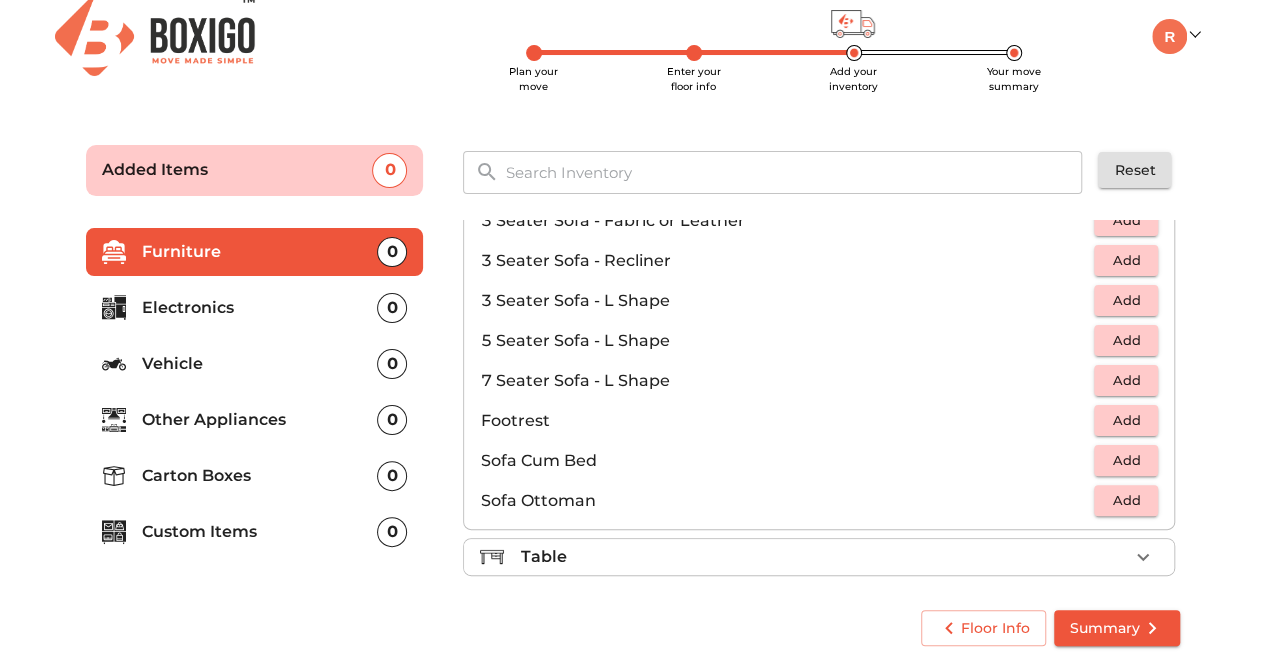 scroll, scrollTop: 356, scrollLeft: 0, axis: vertical 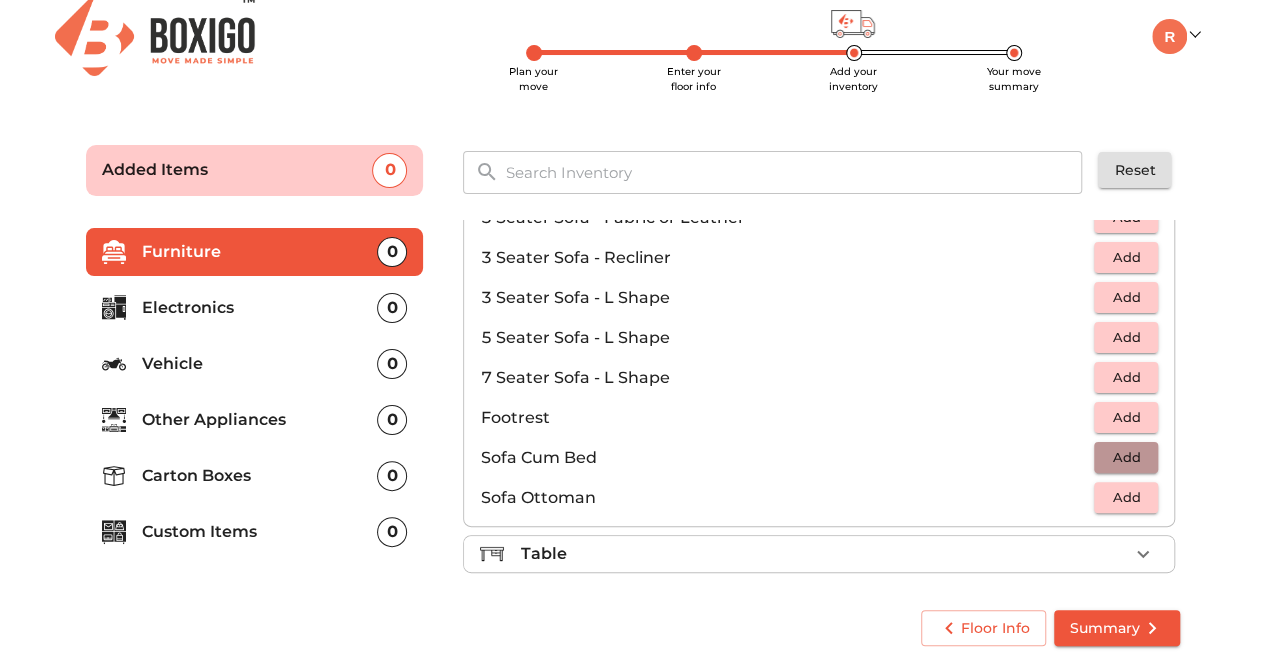 click on "Add" at bounding box center [1126, 457] 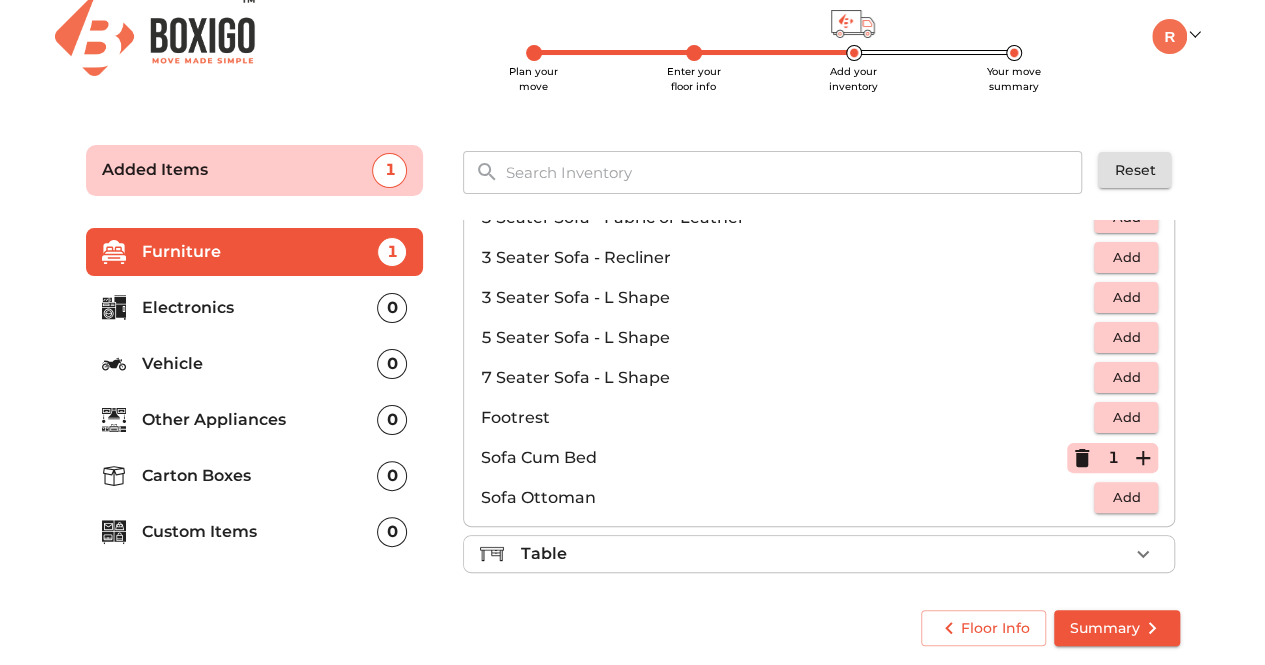 click on "Plan your   move Enter your   floor info Add your   inventory Your move   summary Added Items 1 ​ Reset Furniture 1 Electronics 0 Vehicle 0 Other Appliances 0 Carton Boxes 0 Custom Items 0 Sofa 1  Added 1 Seater Sofa Add 1 Seater Sofa - Fabric or Leather Add 1 Seater Sofa - Recliner Add 2 Seater Sofa Add 2 Seater Sofa - Fabric or Leather Add 2 Seater Sofa - Recliner Add 3 Seater Sofa Add 3 Seater Sofa - Fabric or Leather Add 3 Seater Sofa - Recliner Add 3 Seater Sofa - L Shape Add 5 Seater Sofa - L Shape Add 7 Seater Sofa - L Shape Add Footrest Add Sofa Cum Bed 1 Sofa Ottoman Add Table Chair Cot Mattress Cupboard & Wardrobe Misc.  Floor Info Summary" at bounding box center [632, 392] 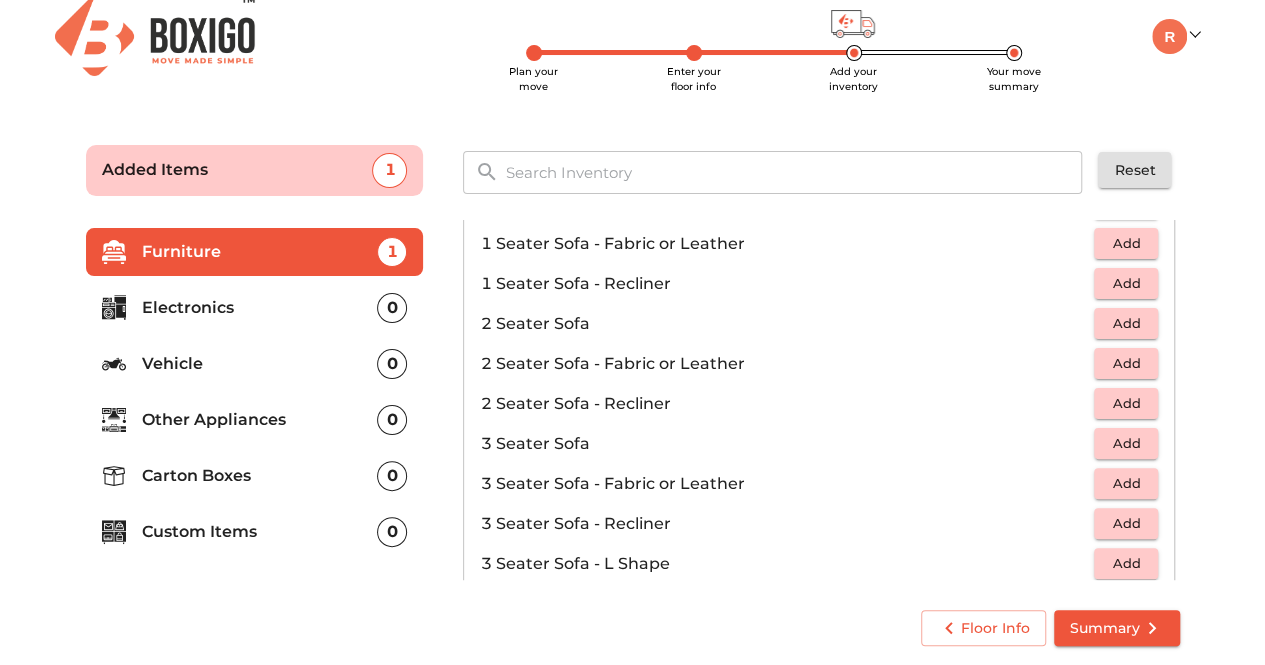 scroll, scrollTop: 0, scrollLeft: 0, axis: both 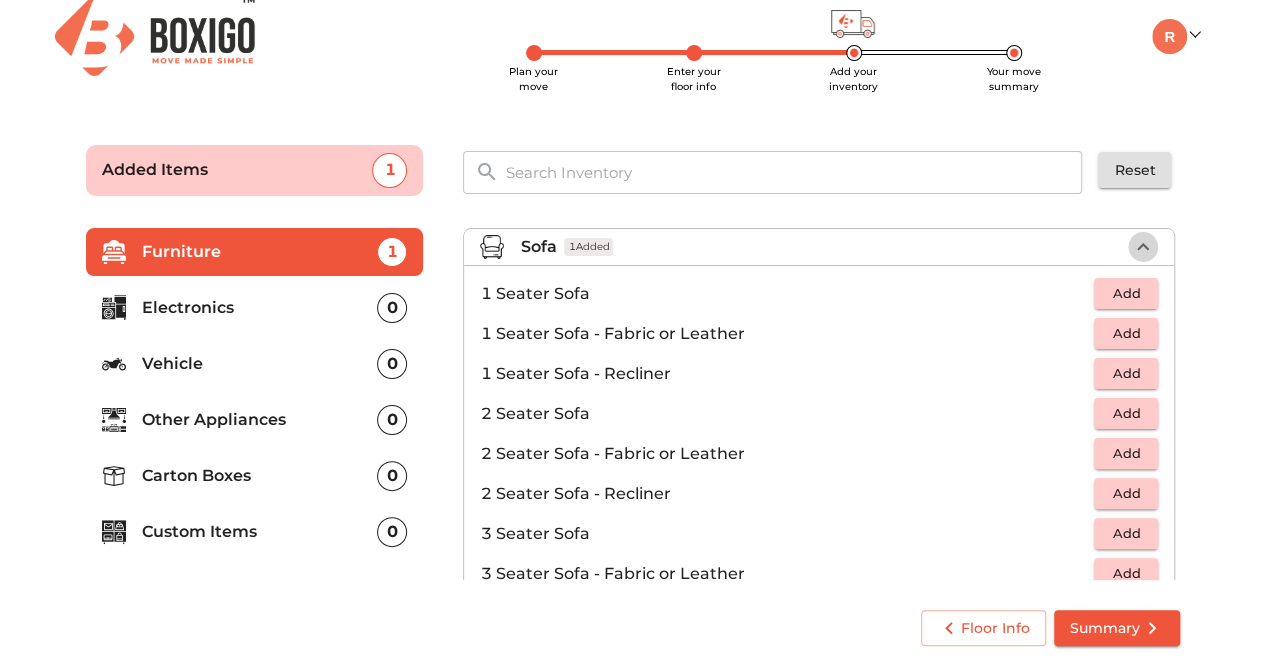 click 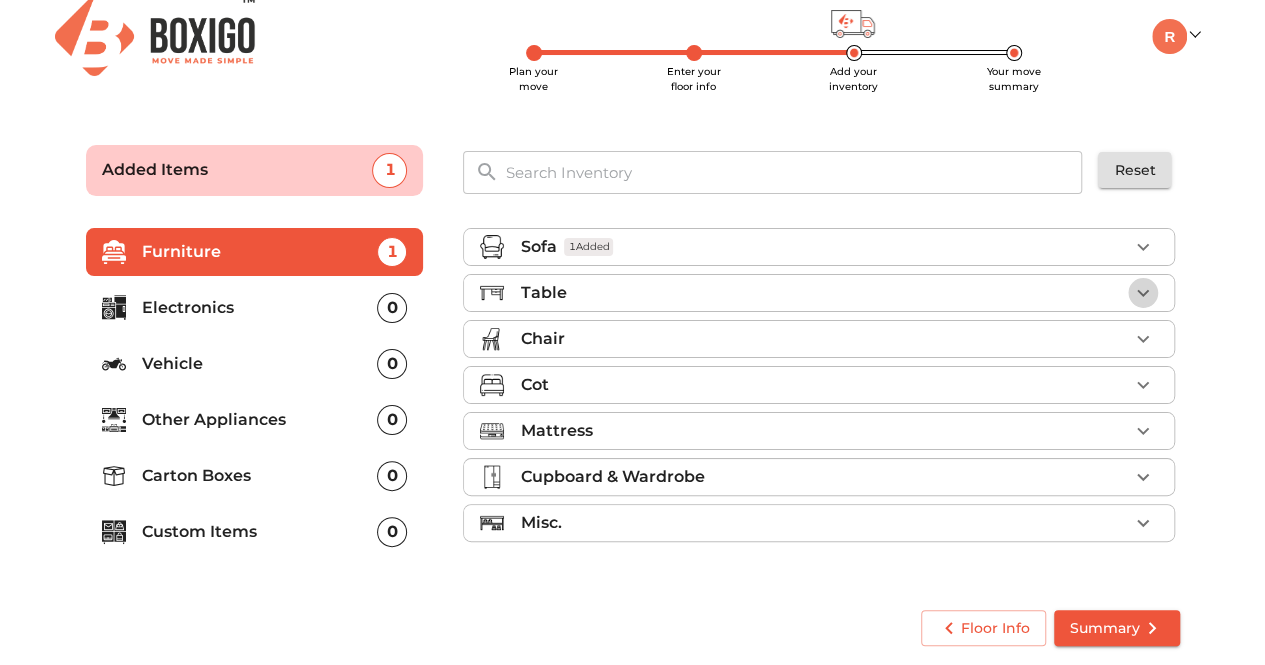 click 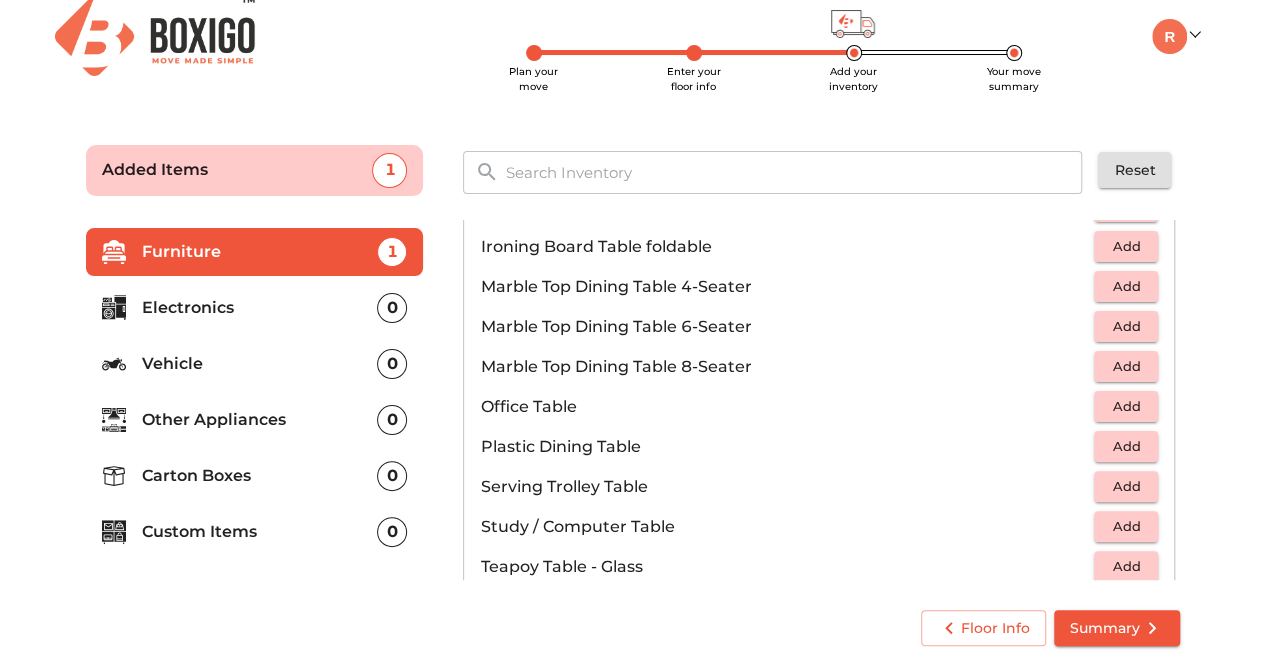 scroll, scrollTop: 894, scrollLeft: 0, axis: vertical 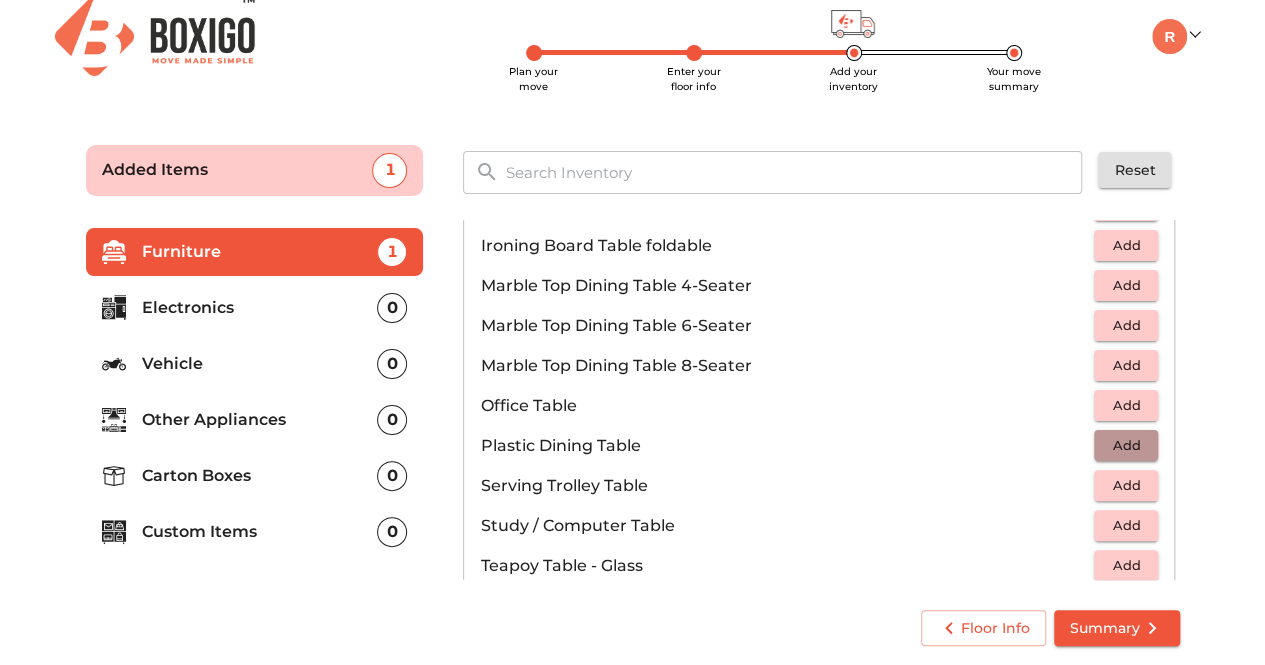 click on "Add" at bounding box center (1126, 445) 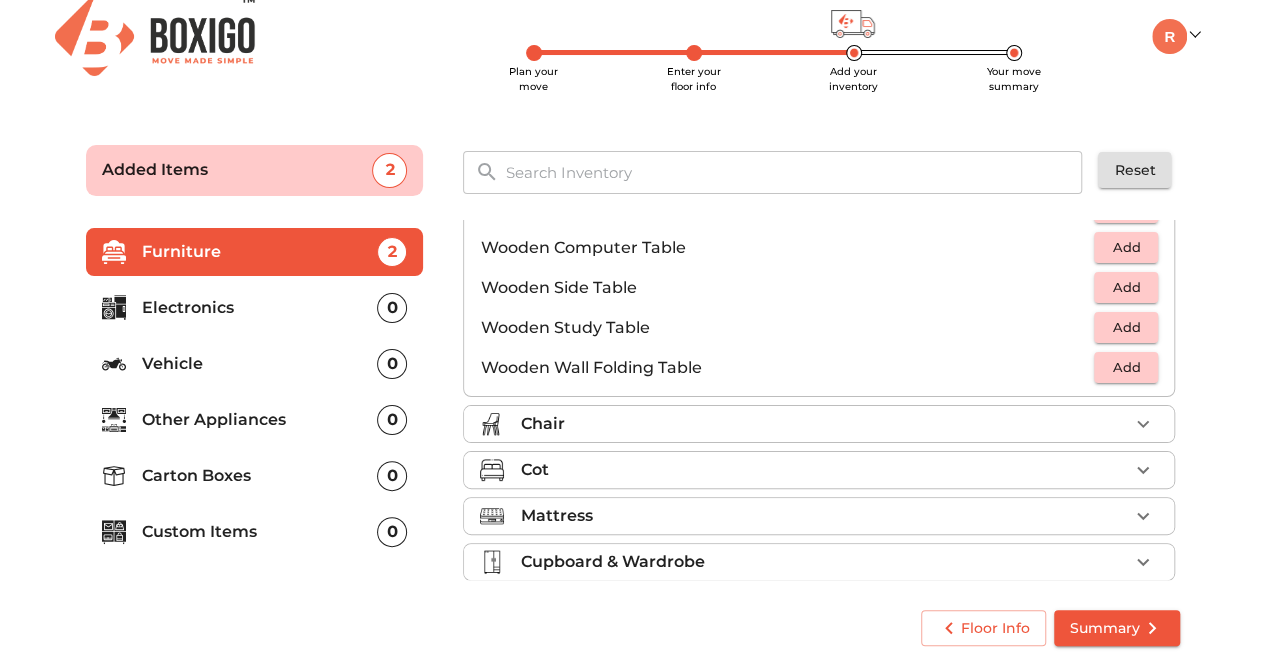 scroll, scrollTop: 1334, scrollLeft: 0, axis: vertical 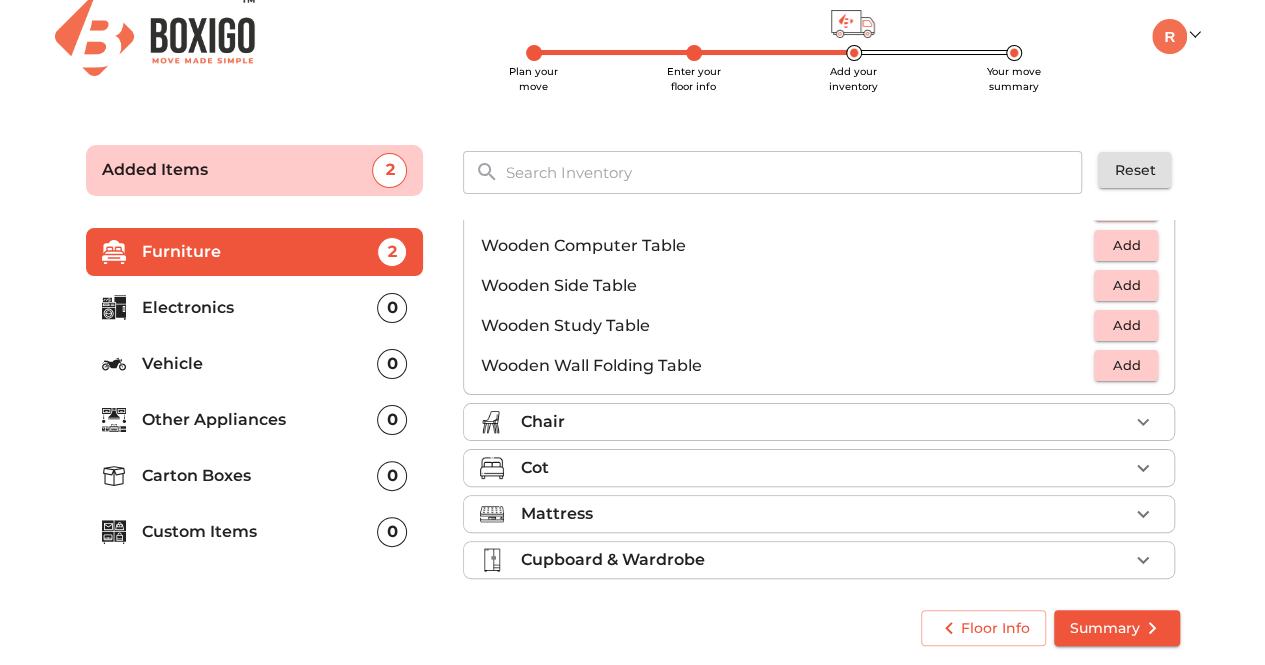 click on "Chair" at bounding box center (824, 422) 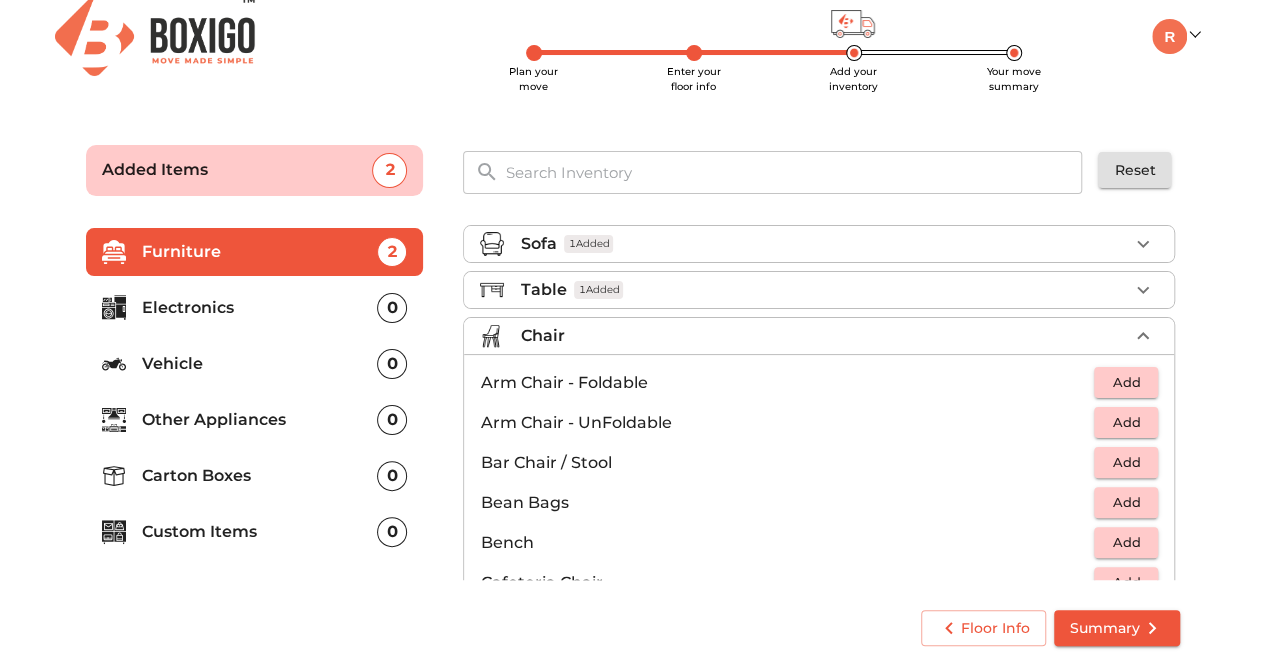 scroll, scrollTop: 0, scrollLeft: 0, axis: both 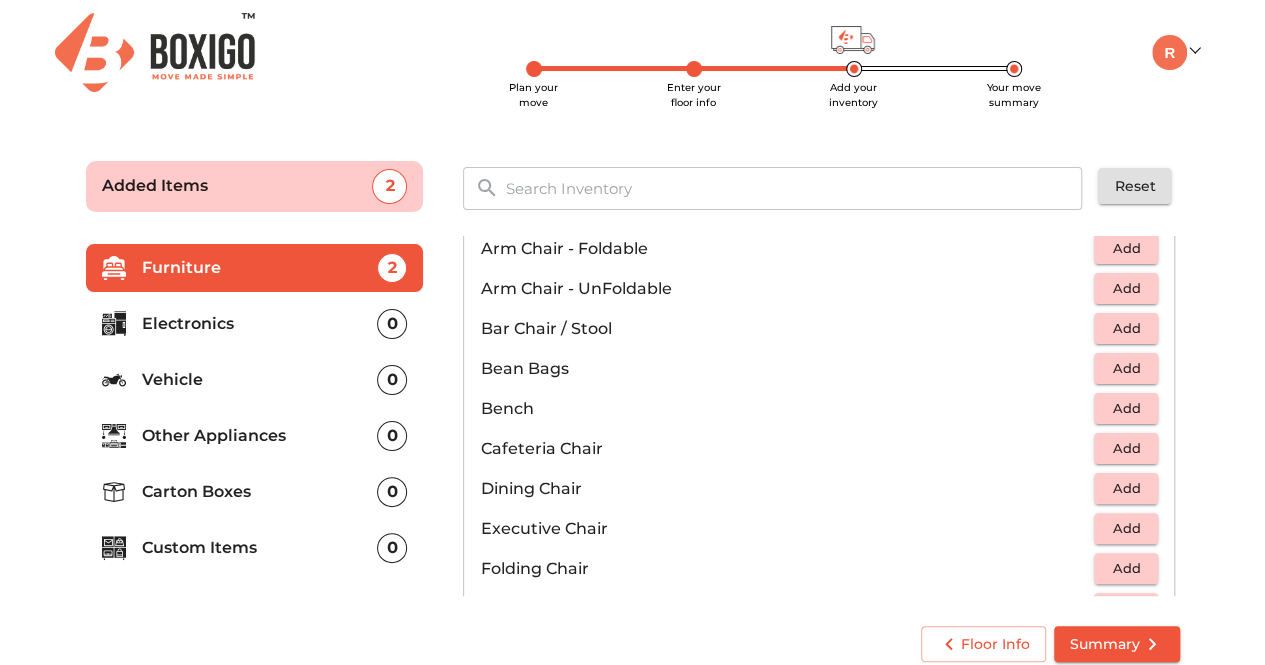 click on "Add" at bounding box center [1126, 368] 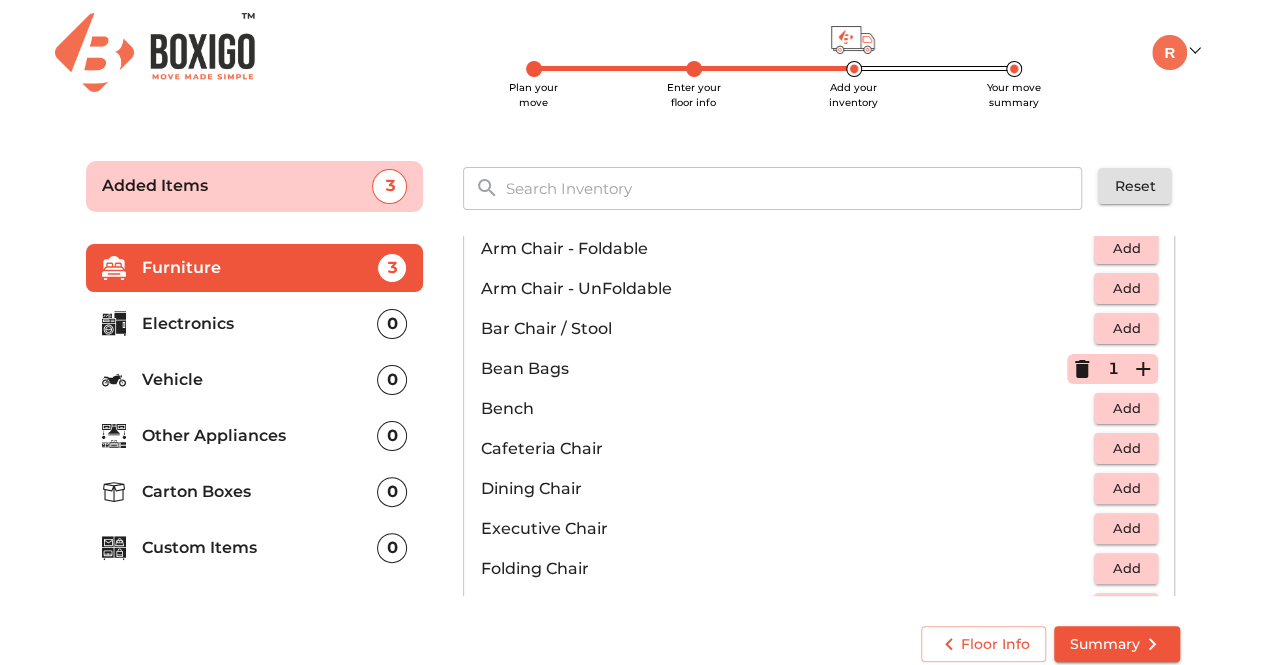 scroll, scrollTop: 0, scrollLeft: 0, axis: both 